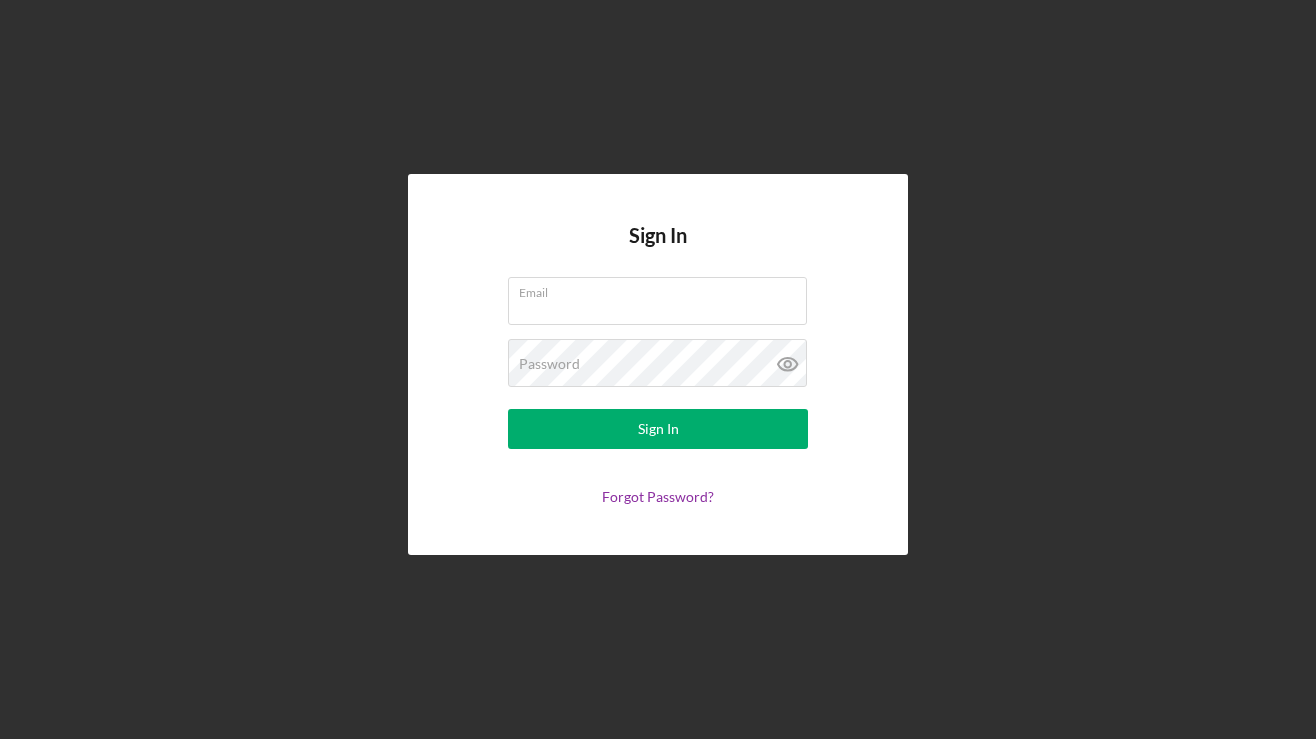scroll, scrollTop: 0, scrollLeft: 0, axis: both 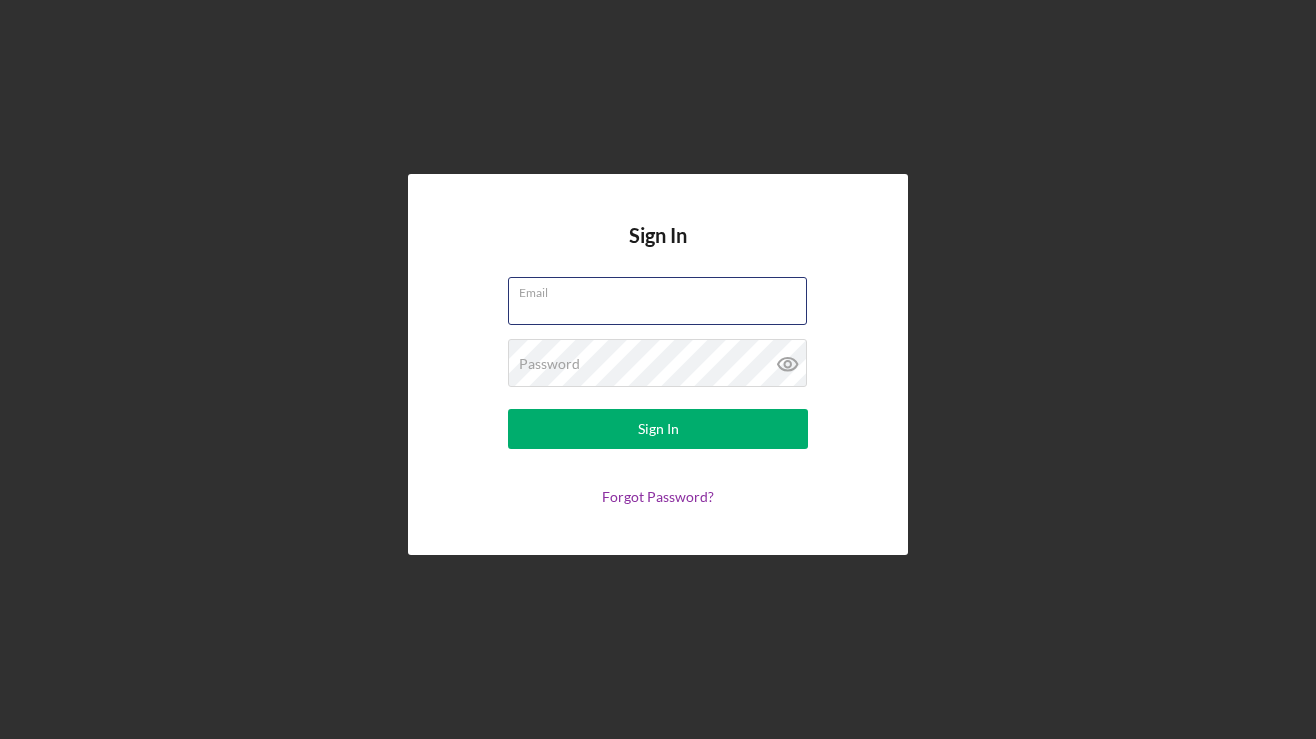 type on "[EMAIL]" 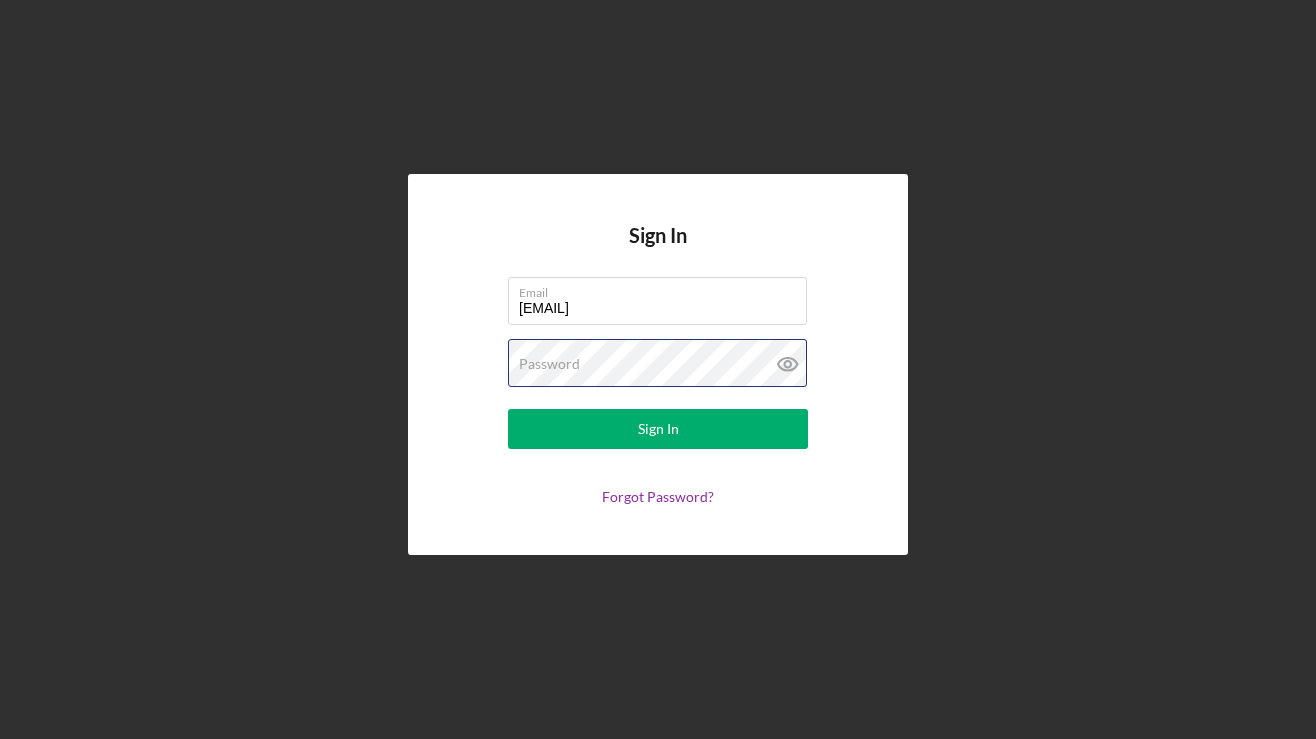 click on "Sign In" at bounding box center (658, 429) 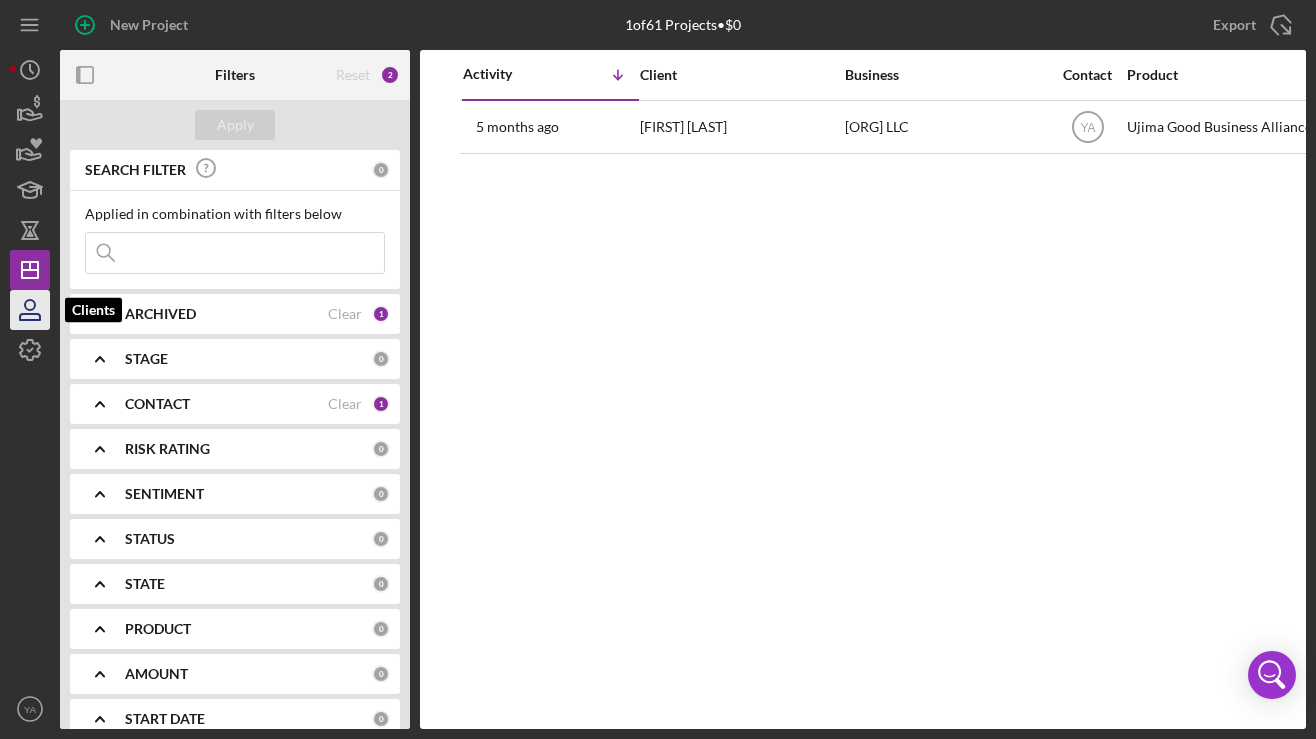 click 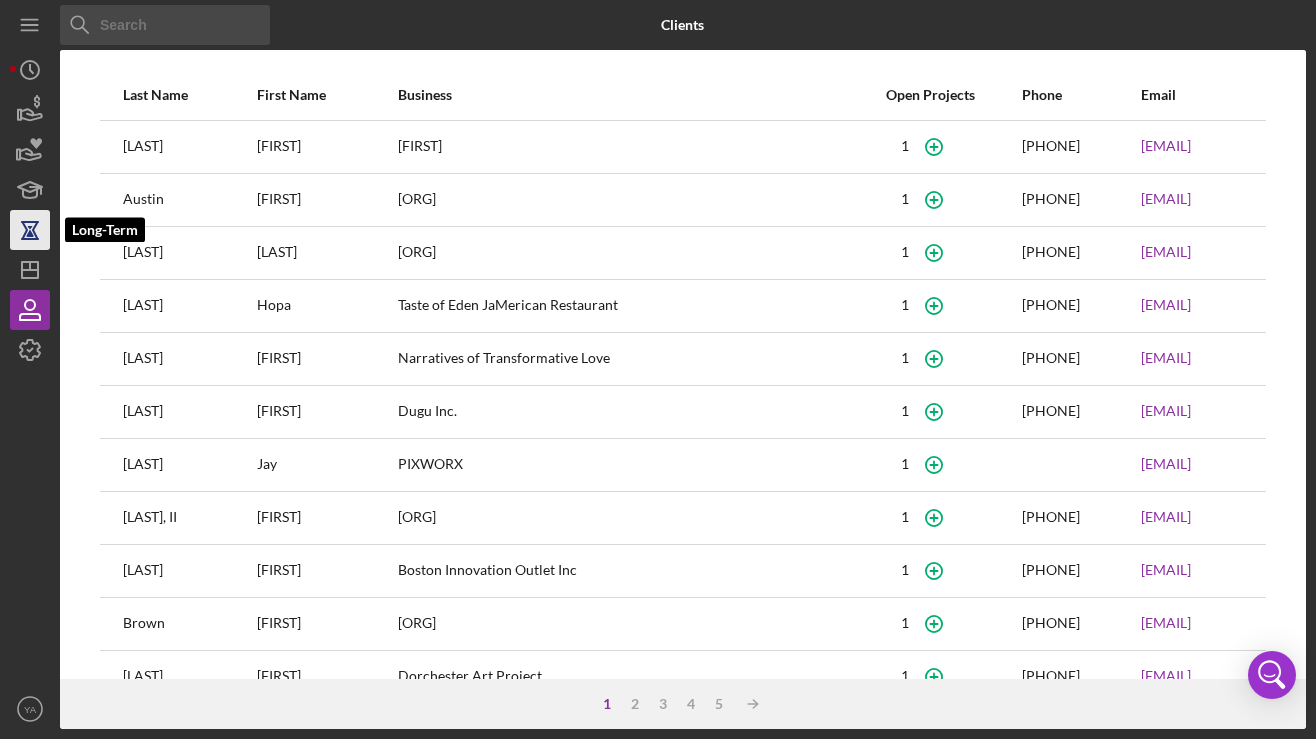 click 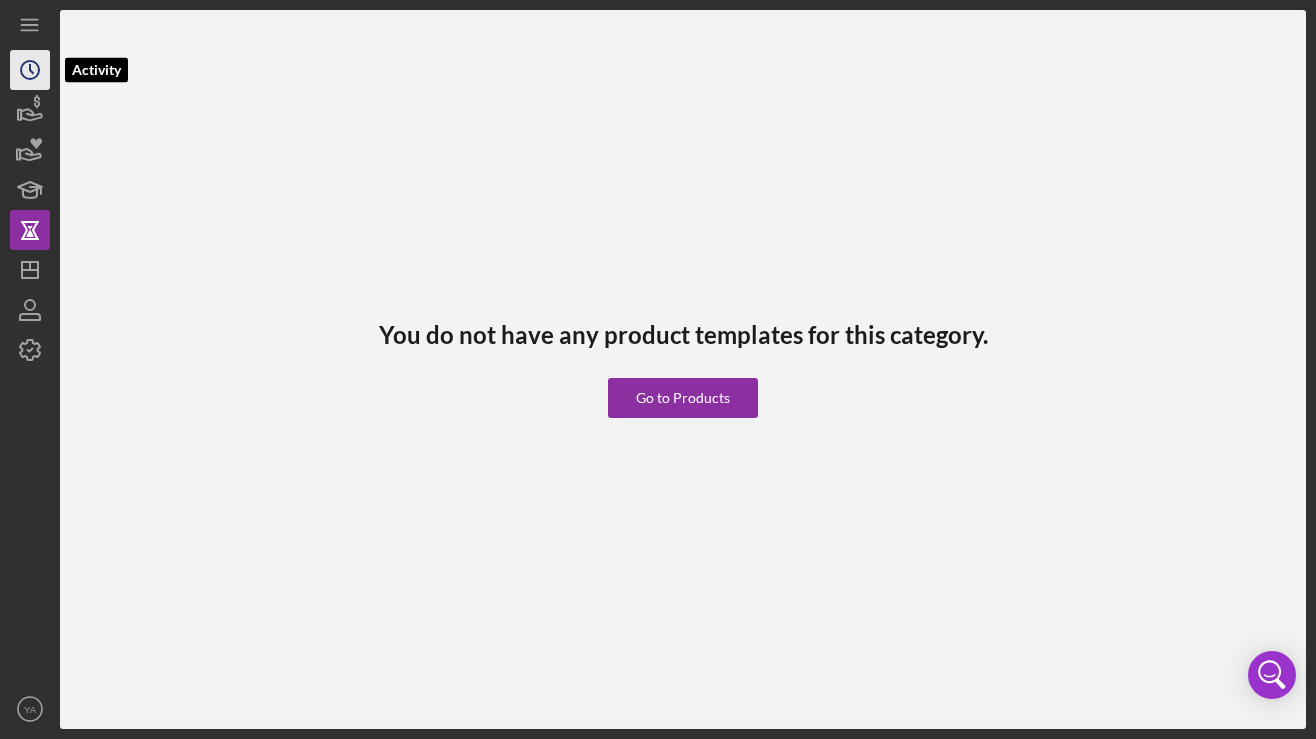 click on "Icon/History" 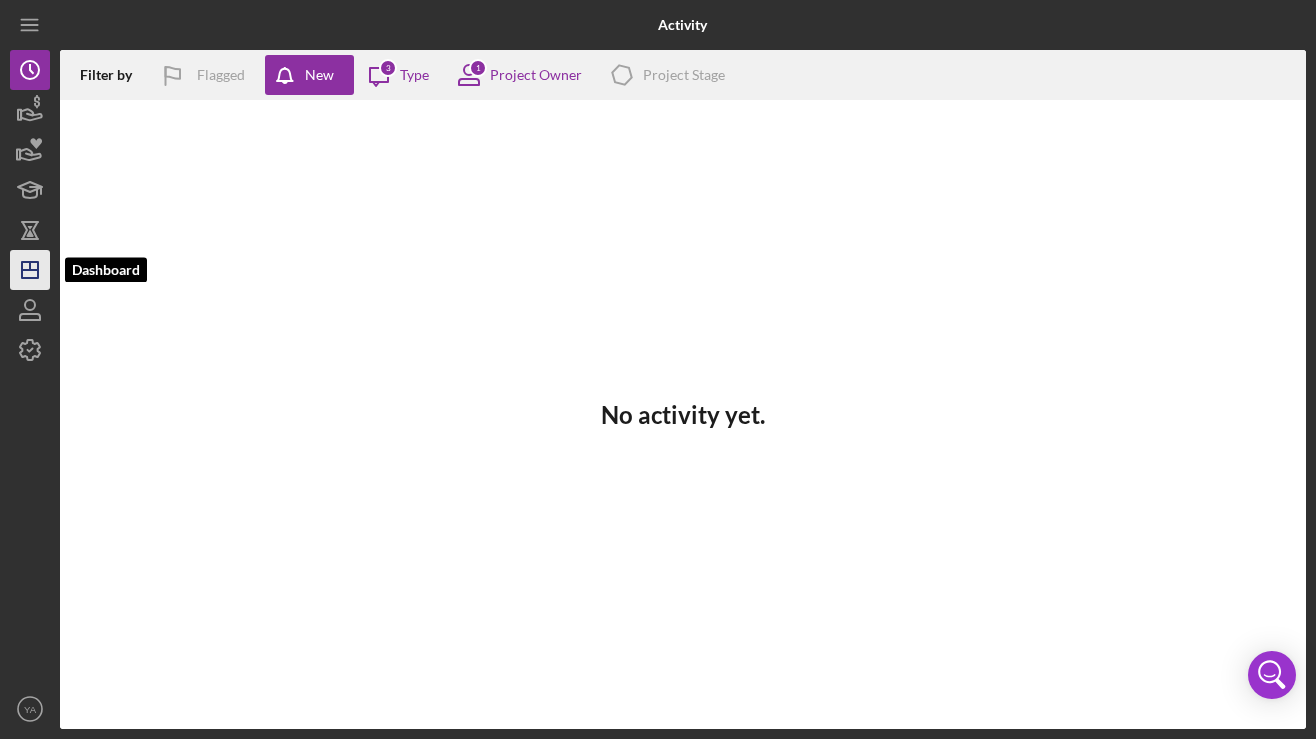 click on "Icon/Dashboard" 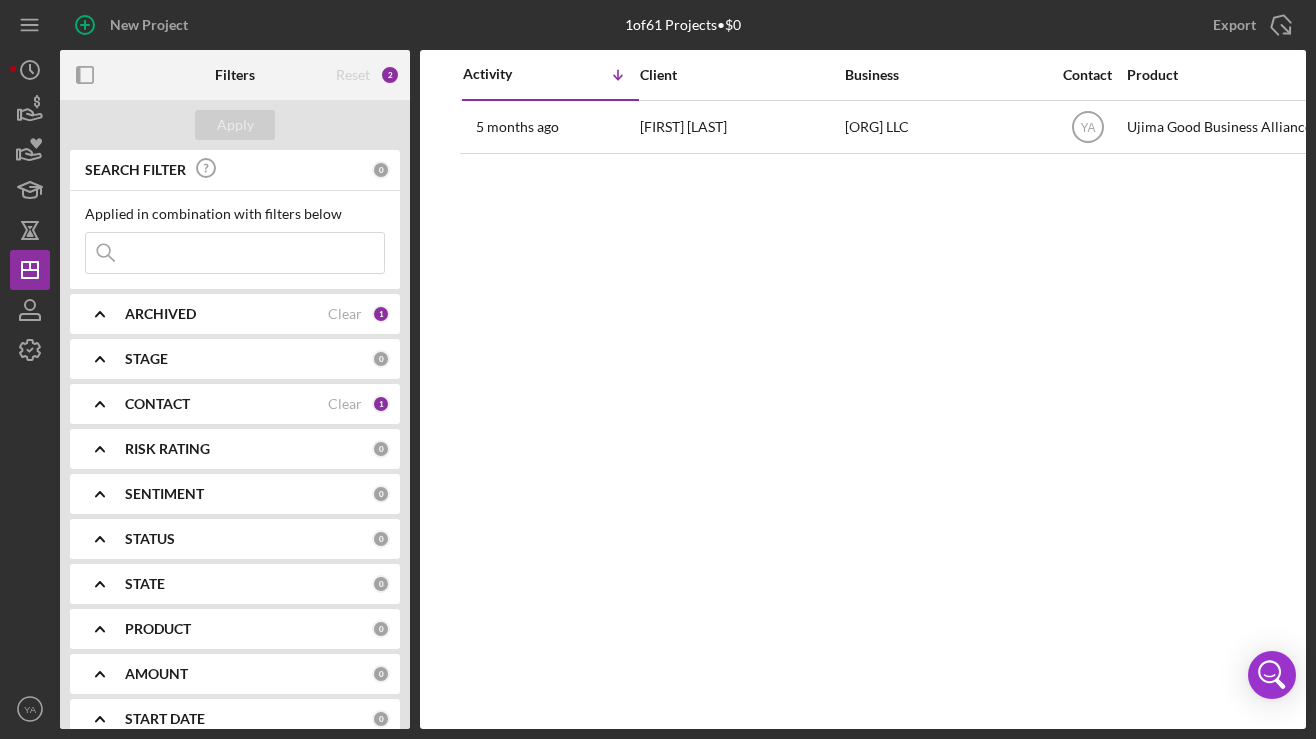 click on "Reset" at bounding box center (353, 75) 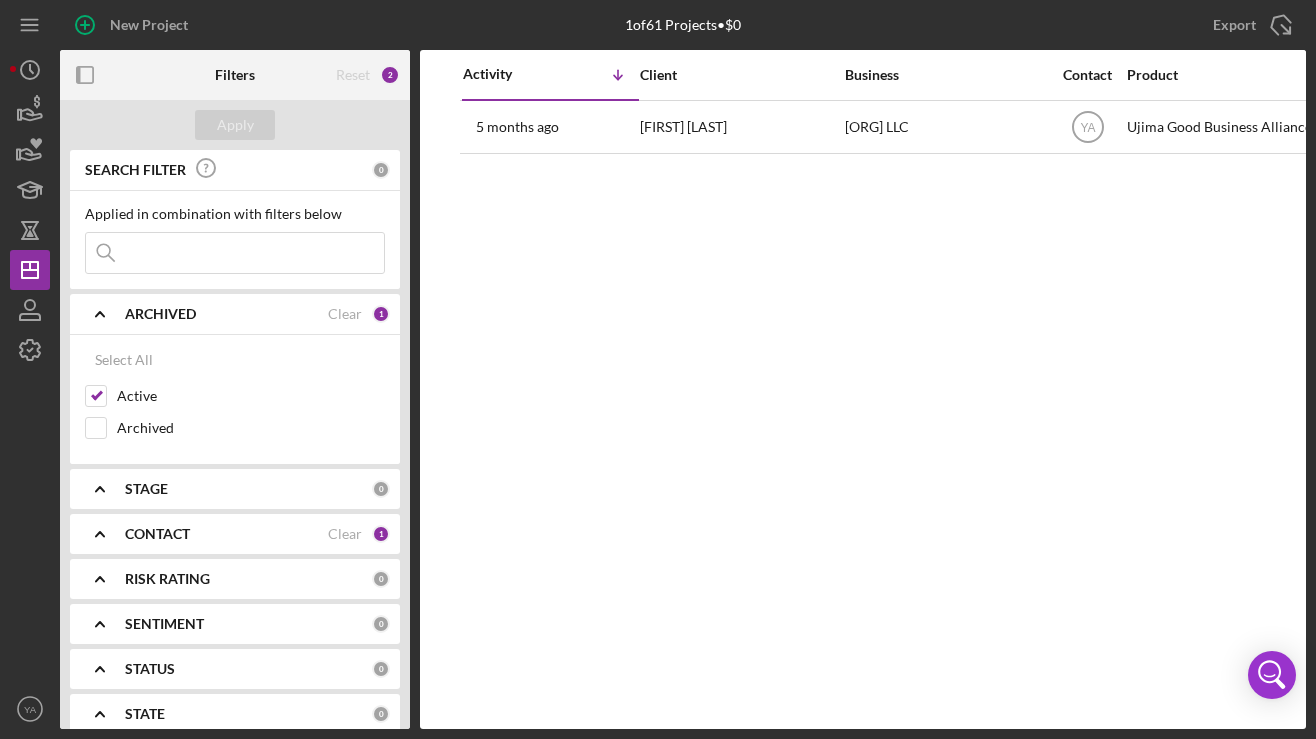 click on "ARCHIVED" at bounding box center (160, 314) 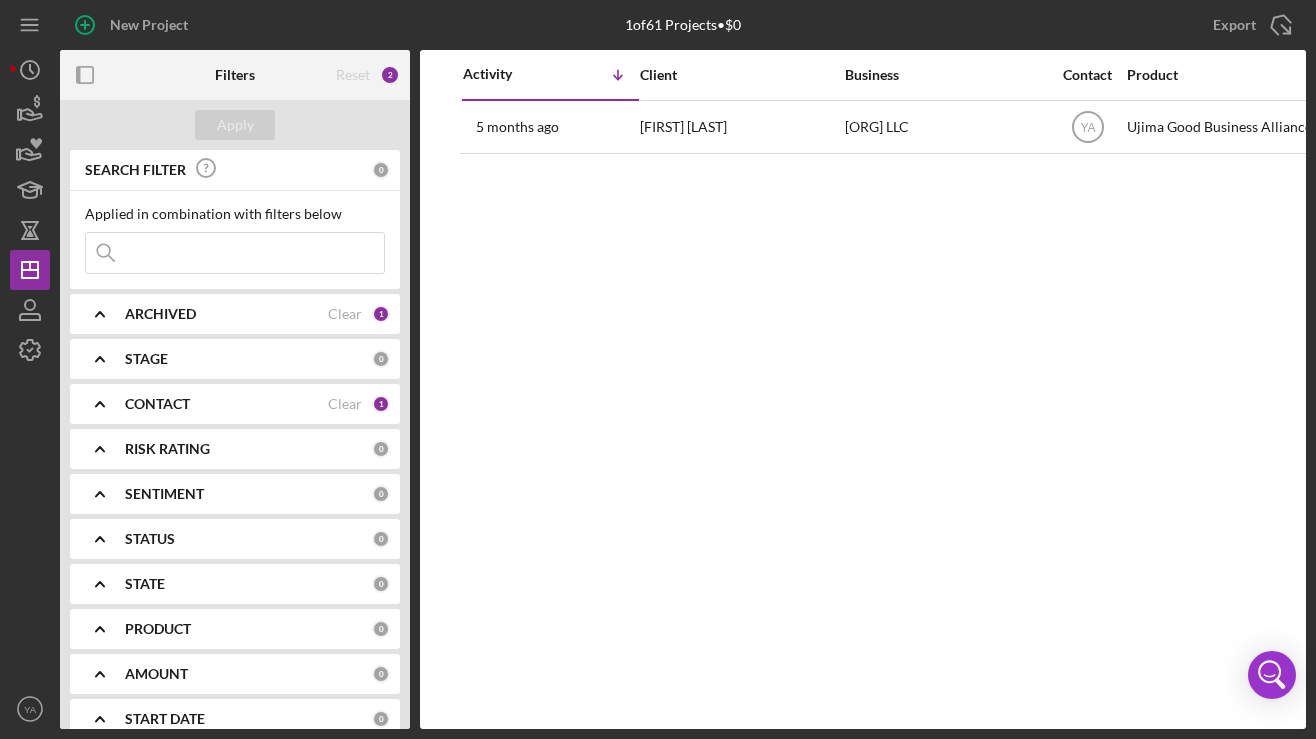 click on "ARCHIVED" at bounding box center (160, 314) 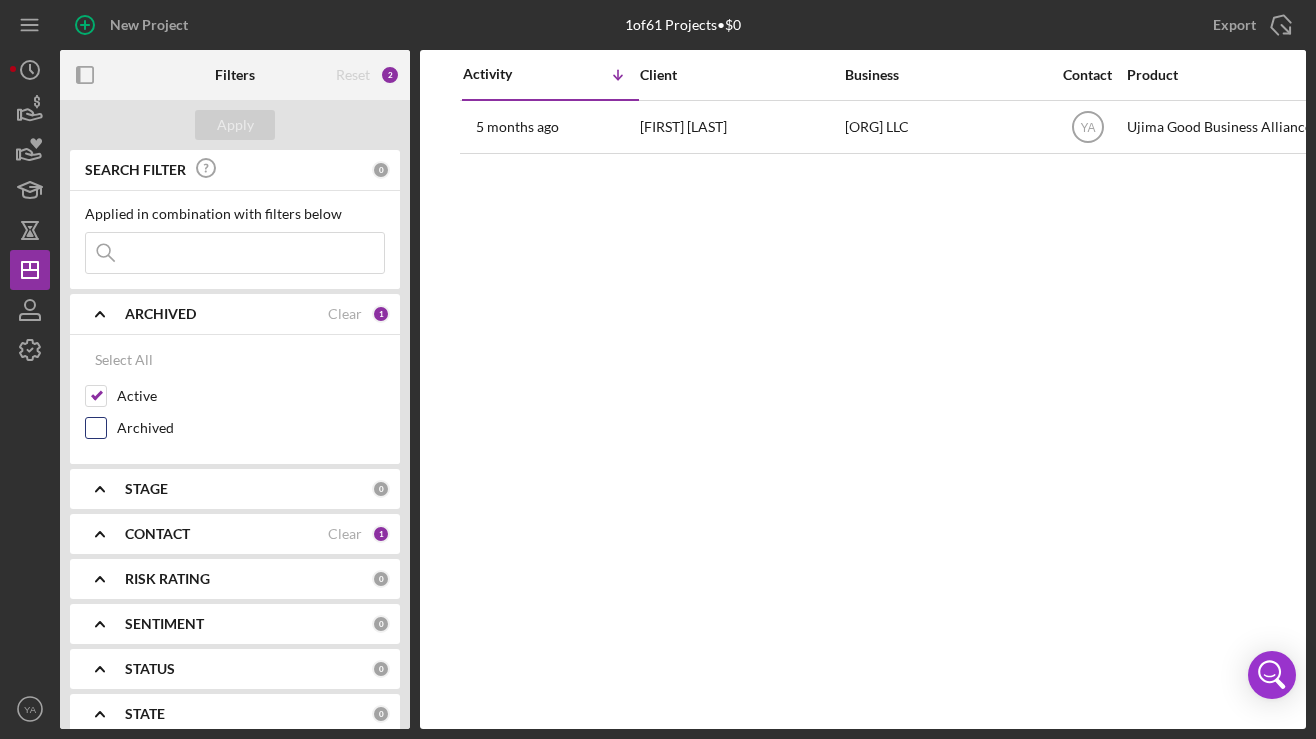 click on "Archived" at bounding box center (96, 428) 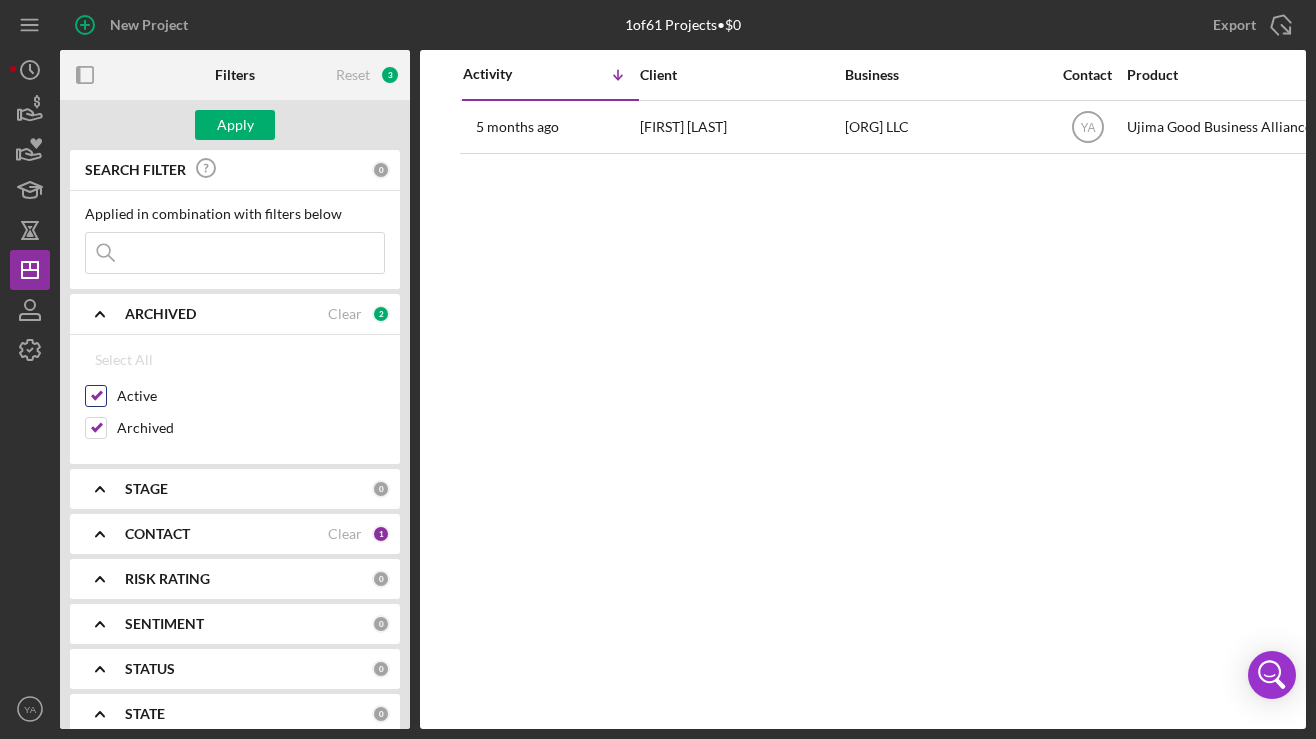 click on "Active" at bounding box center [96, 396] 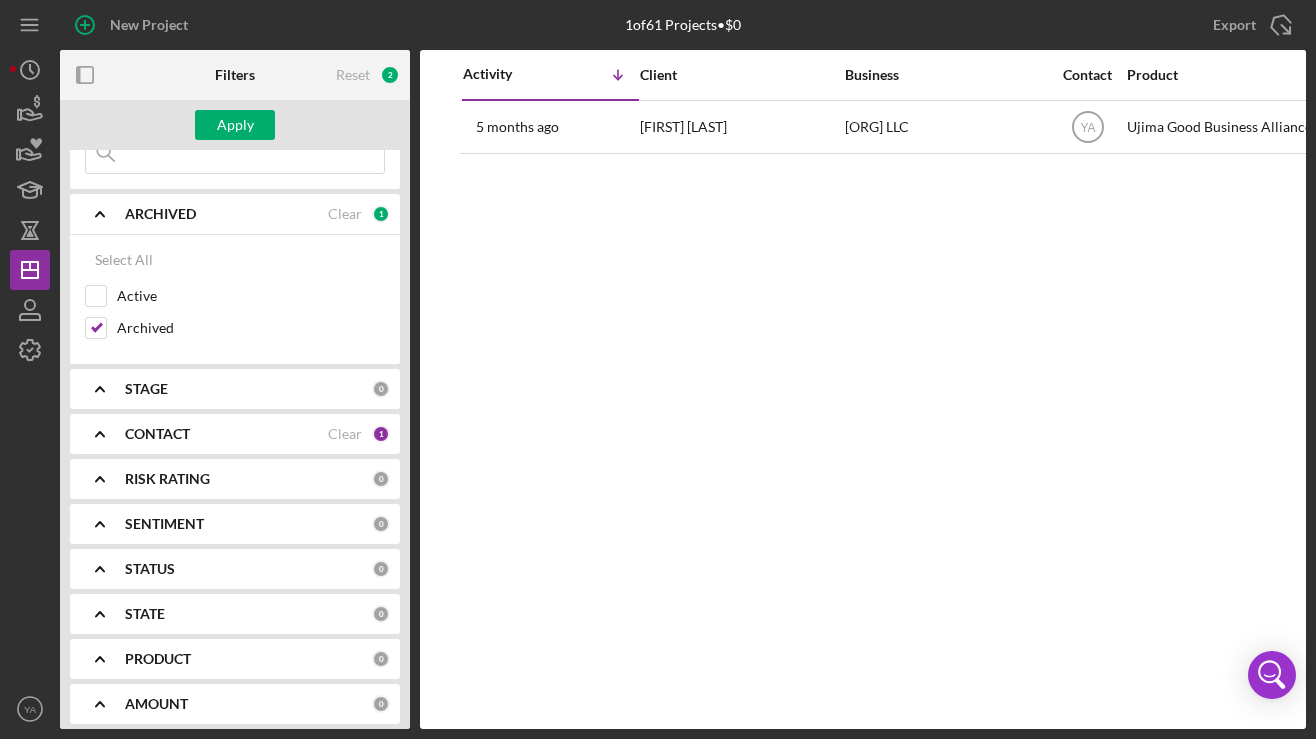 scroll, scrollTop: 117, scrollLeft: 0, axis: vertical 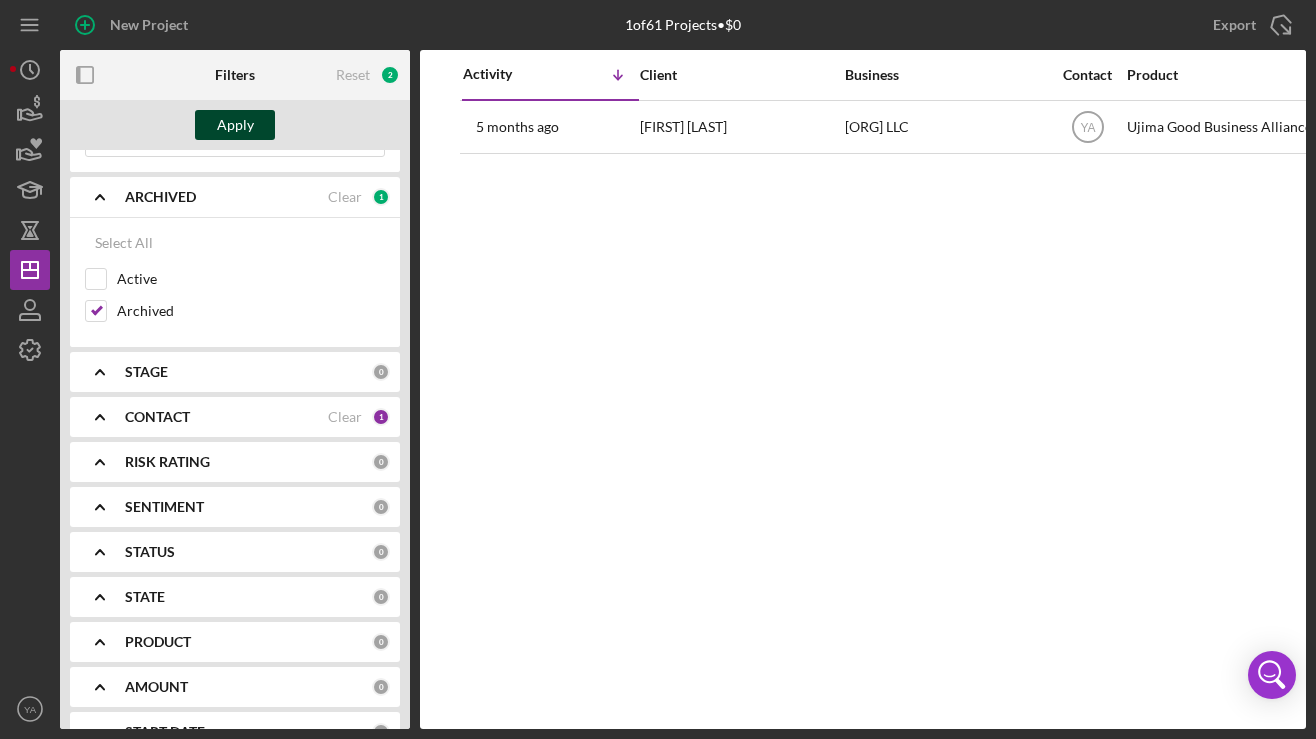click on "Apply" at bounding box center [235, 125] 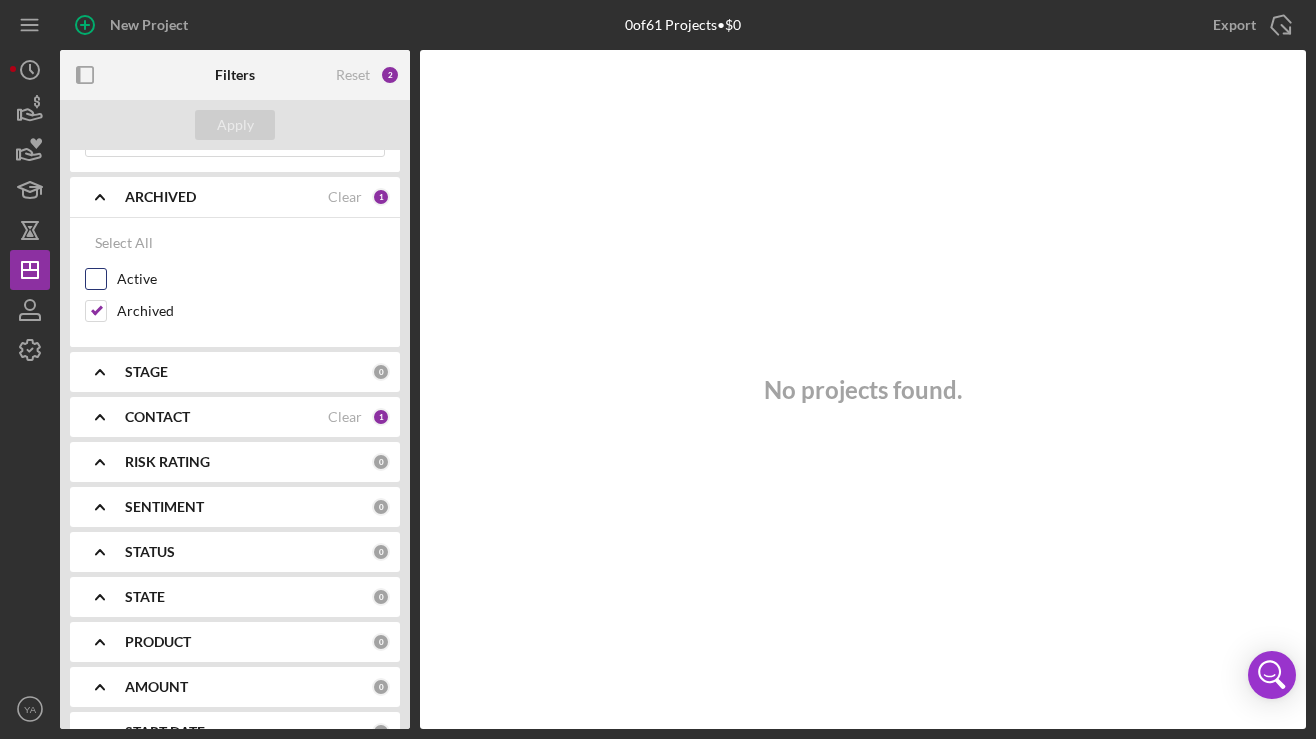 click on "Active" at bounding box center (96, 279) 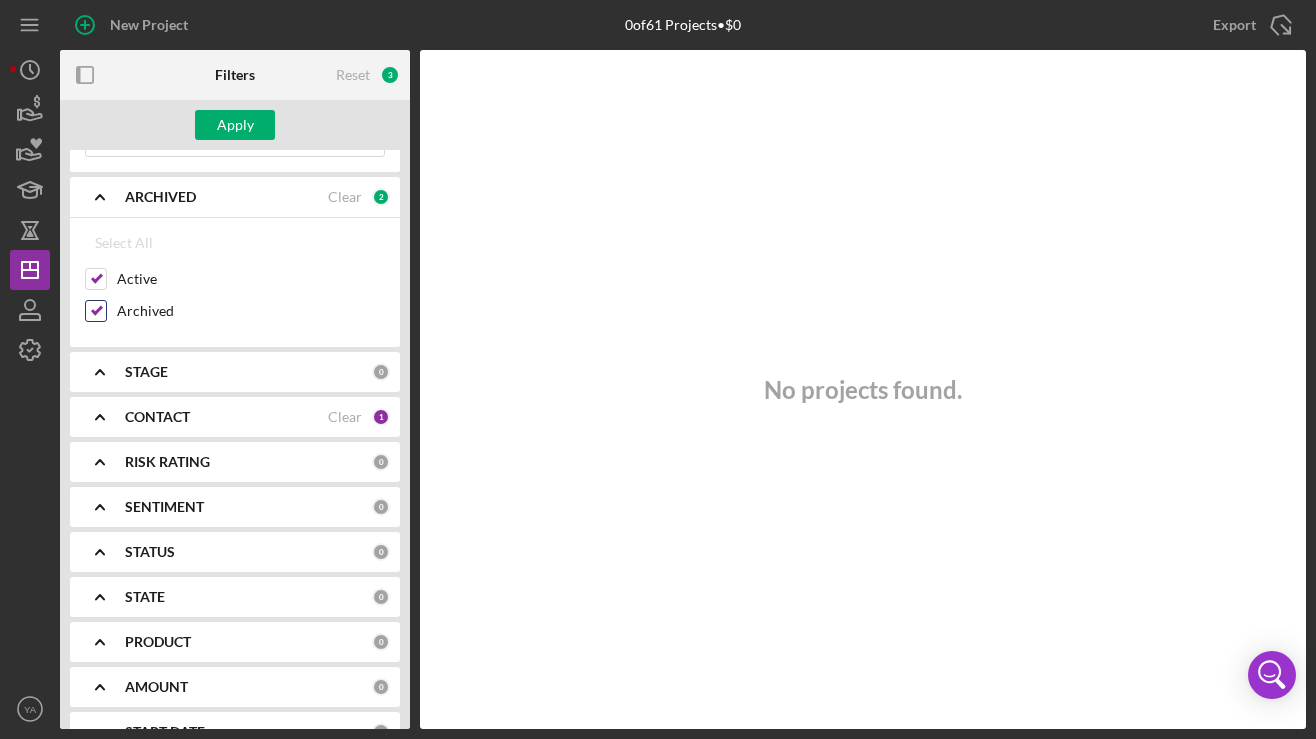 click on "Archived" at bounding box center [96, 311] 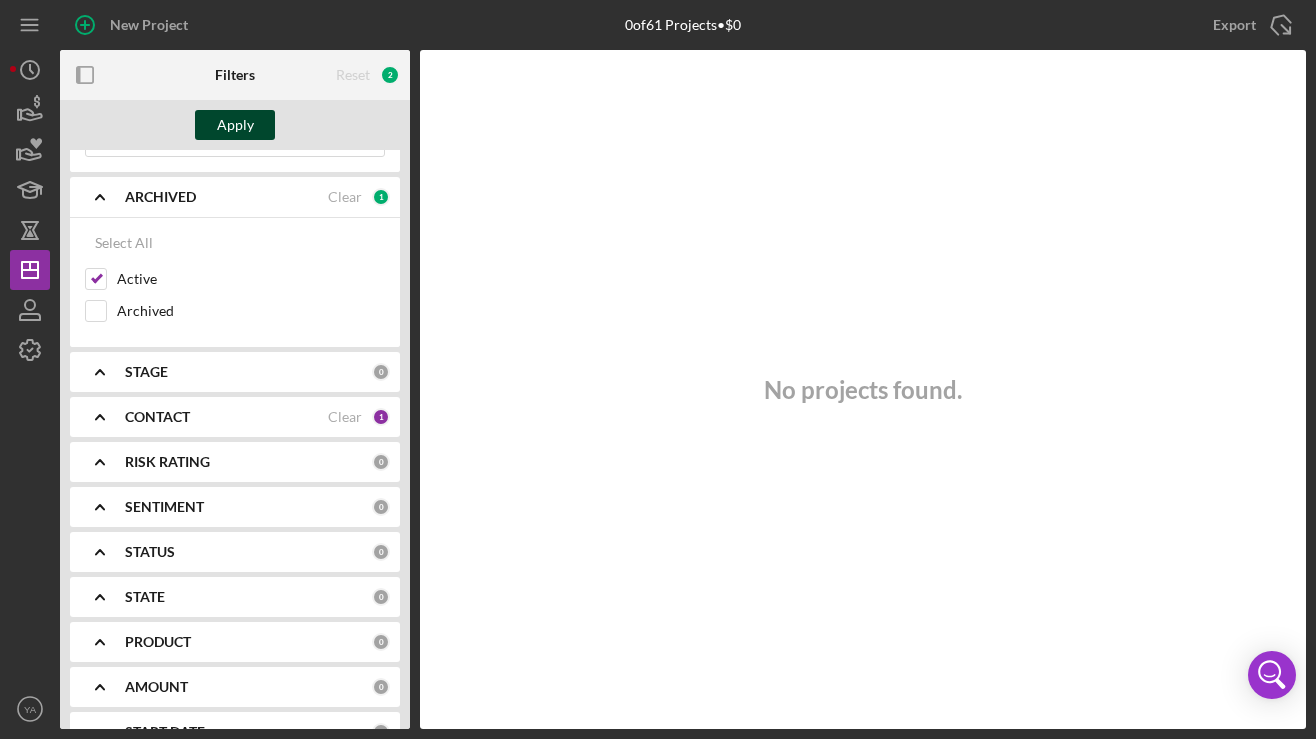 click on "Apply" at bounding box center (235, 125) 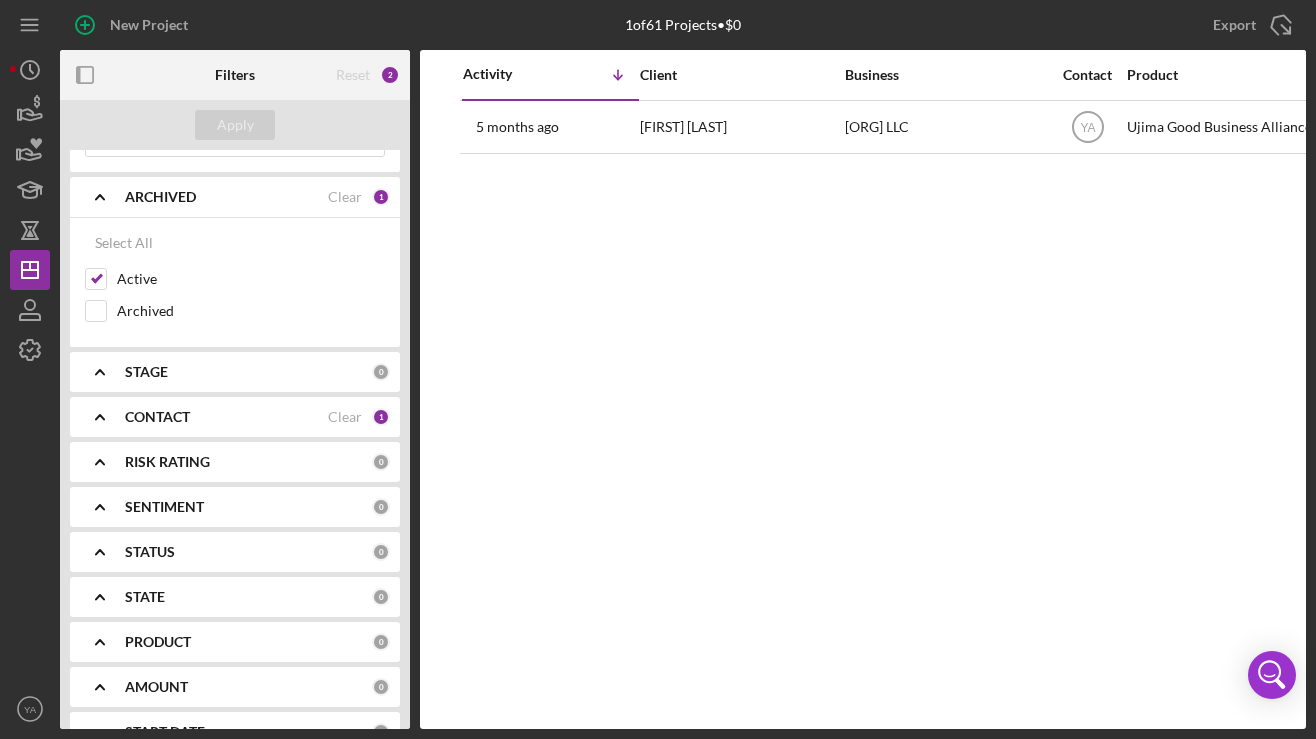 click on "STAGE   0" at bounding box center [257, 372] 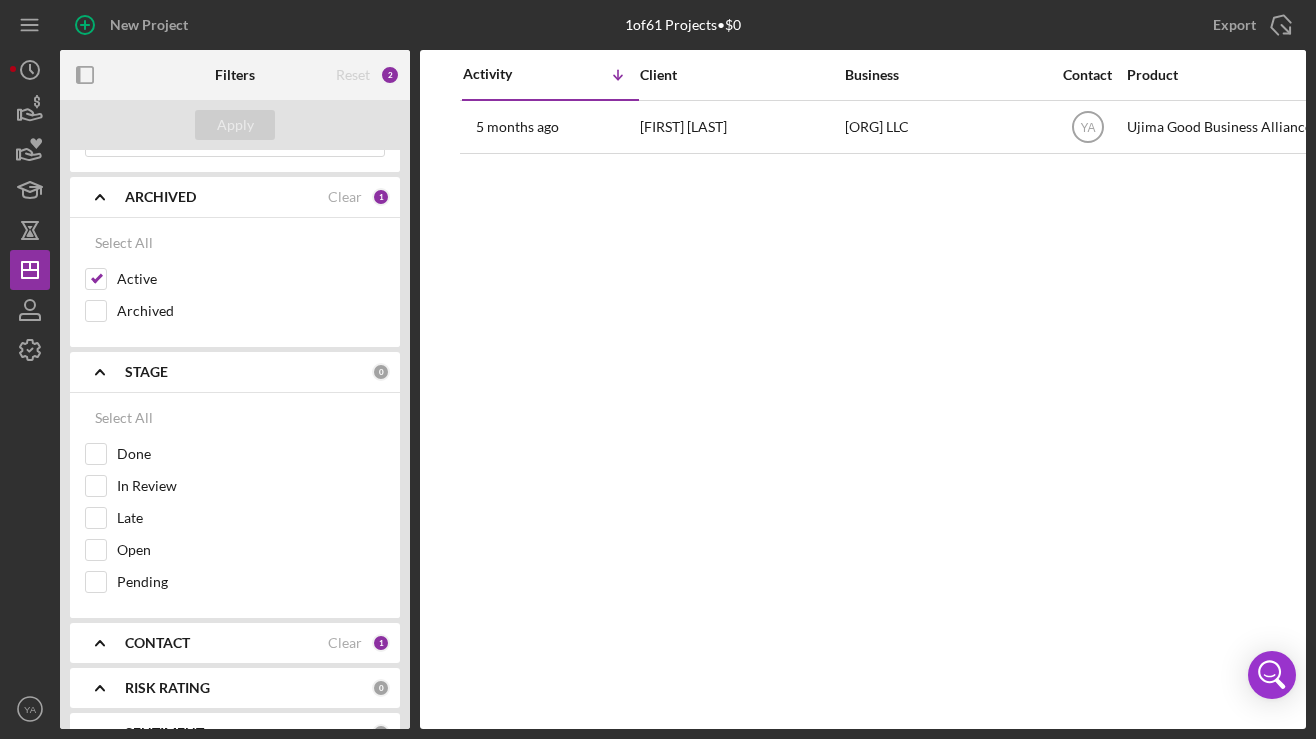 click on "STAGE   0" at bounding box center (257, 372) 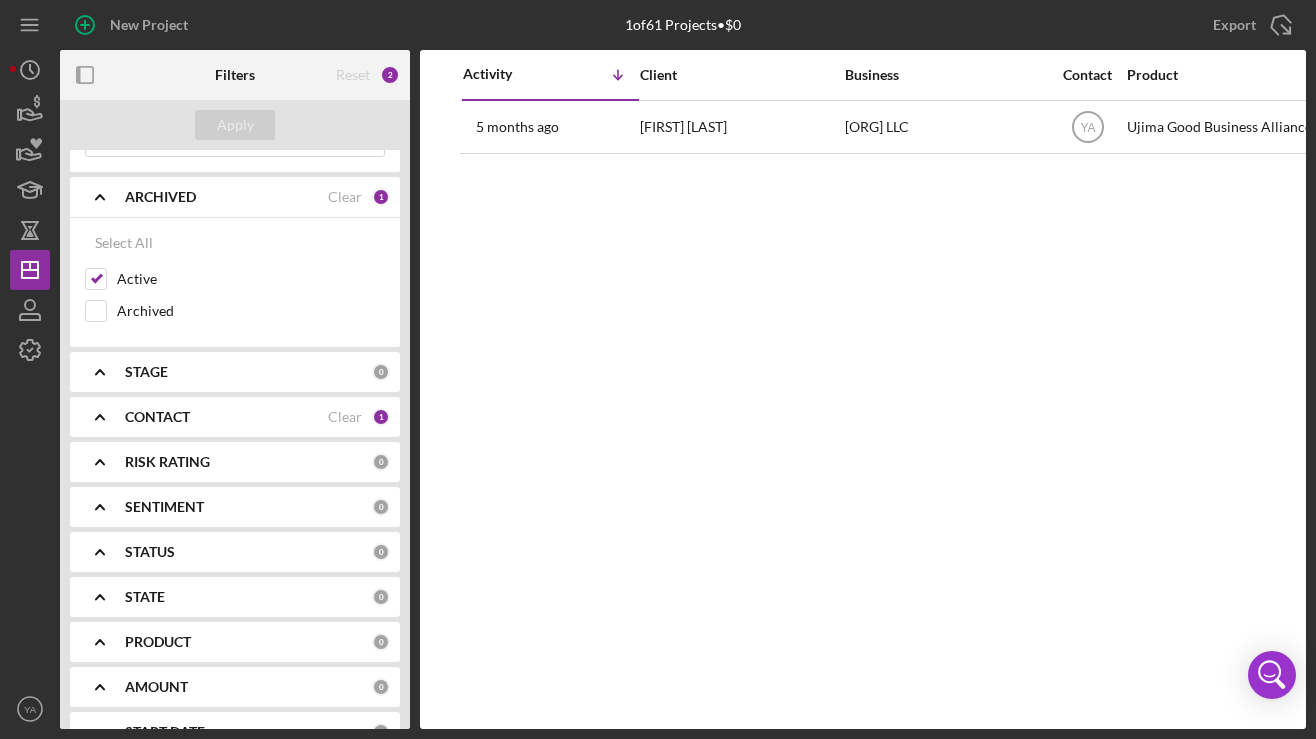 click on "CONTACT   Clear 1" at bounding box center [257, 417] 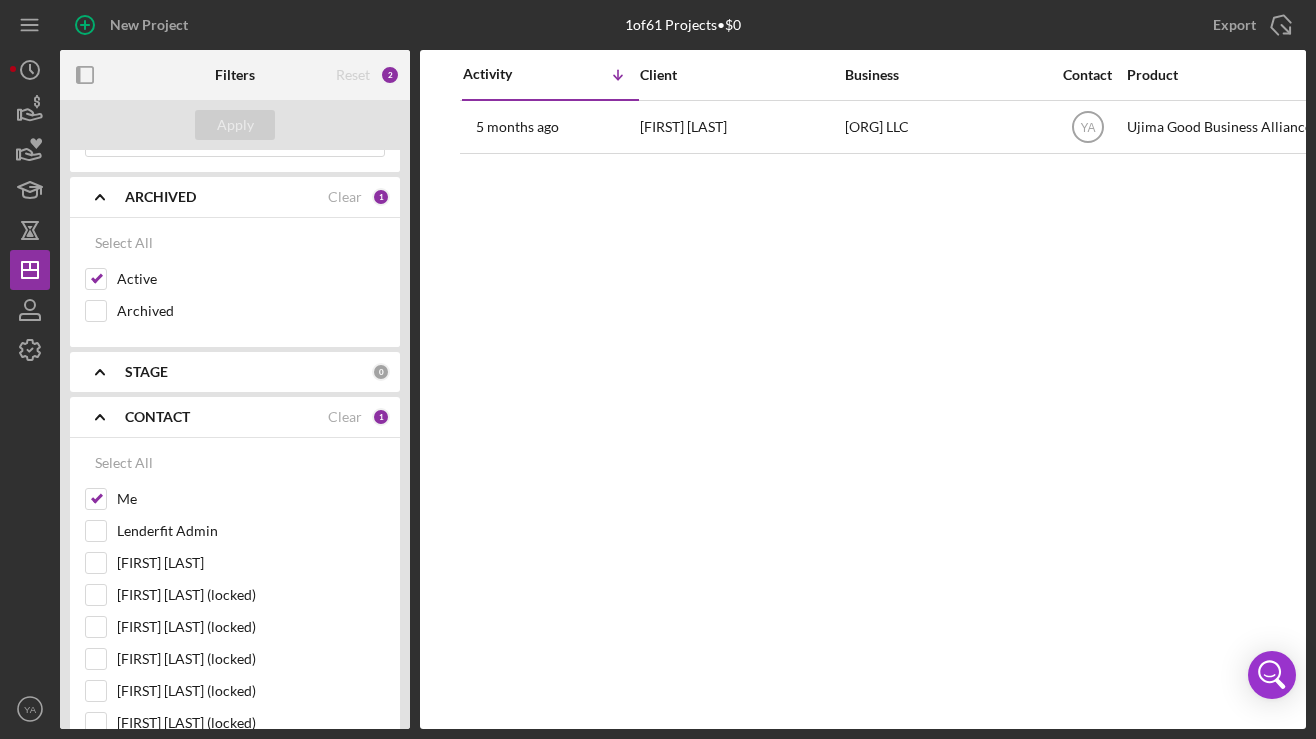 click on "CONTACT   Clear 1" at bounding box center (257, 417) 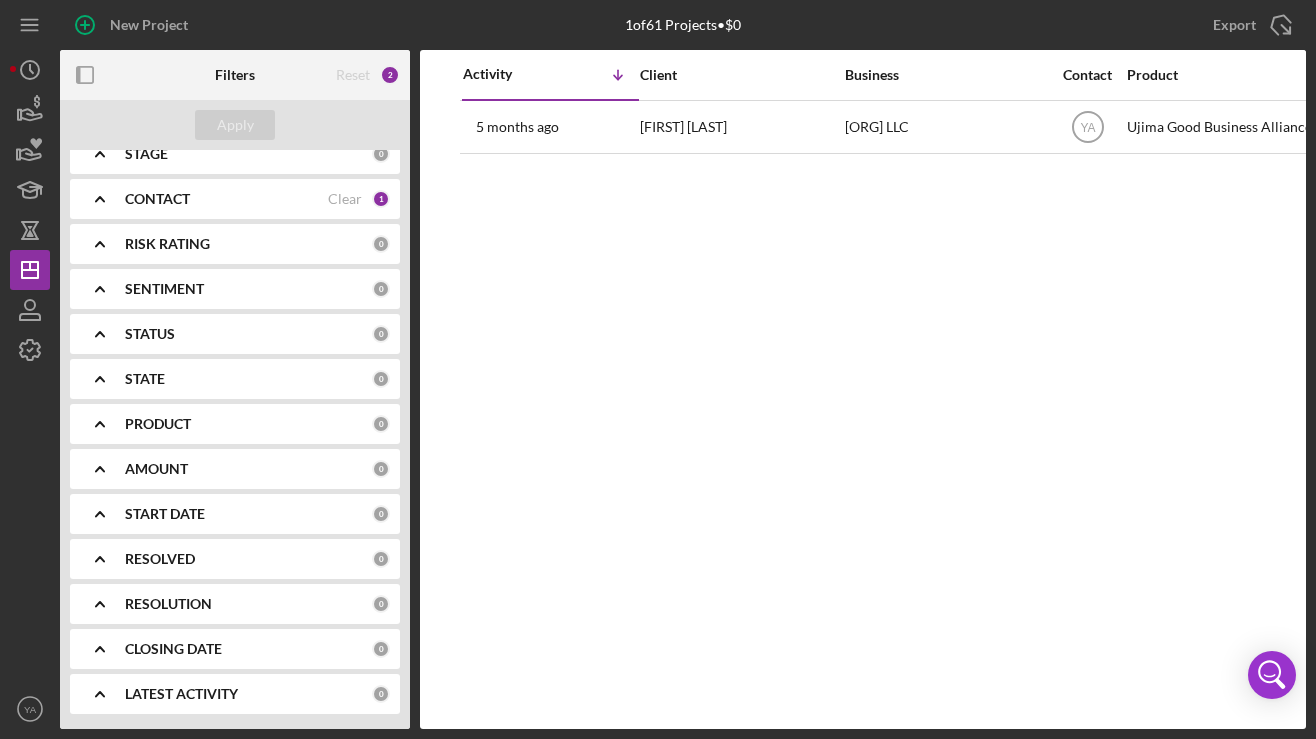 scroll, scrollTop: 297, scrollLeft: 0, axis: vertical 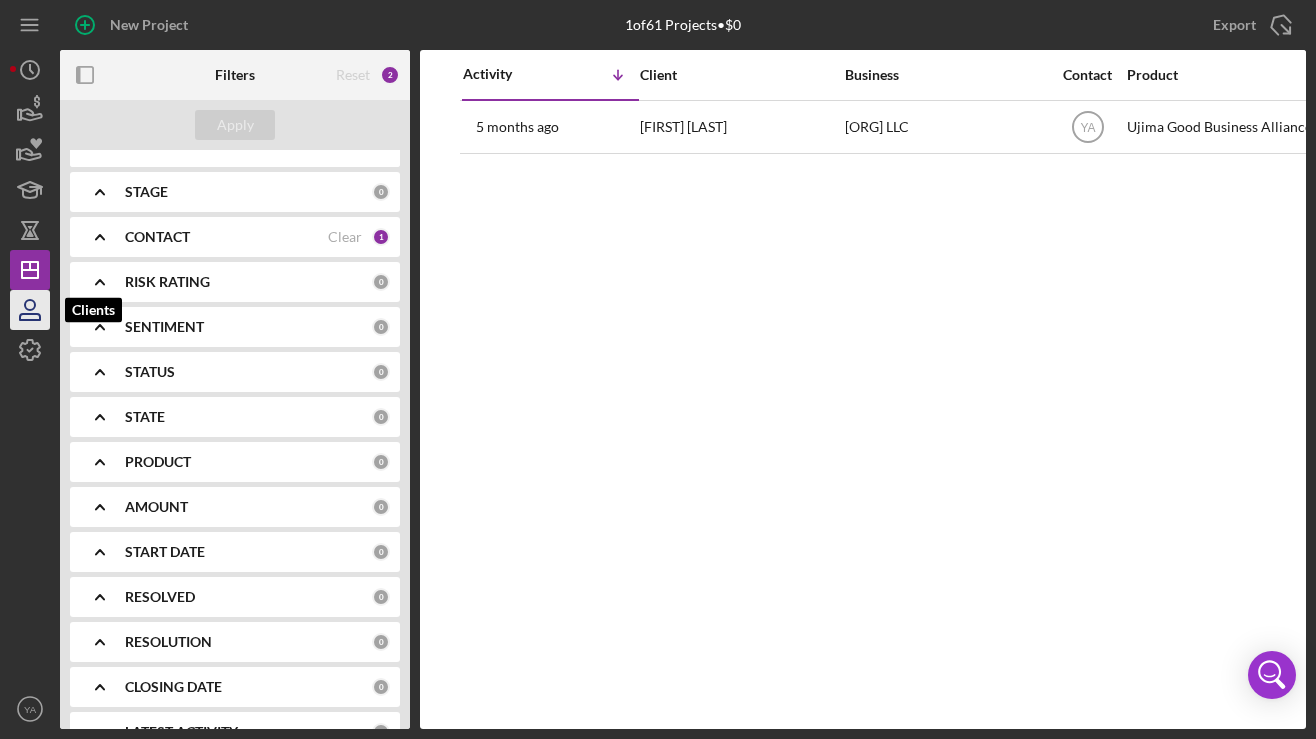 click 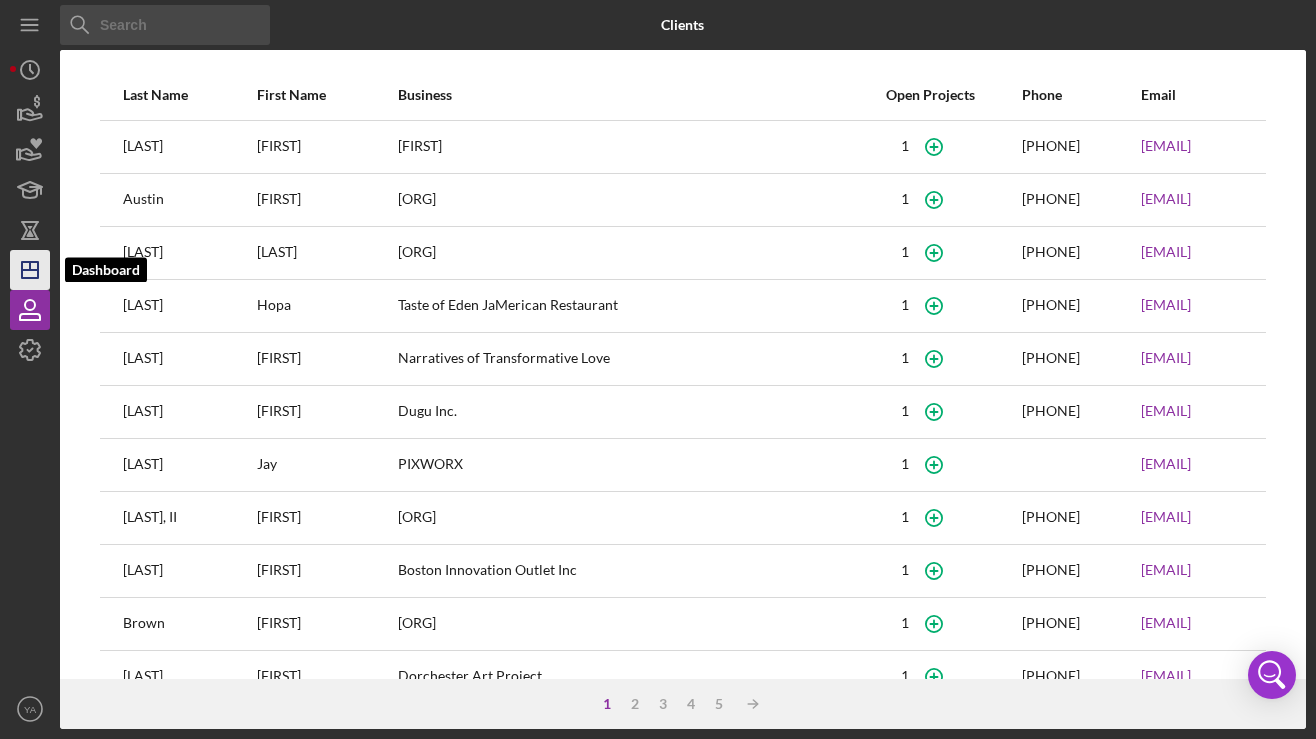 click on "Icon/Dashboard" 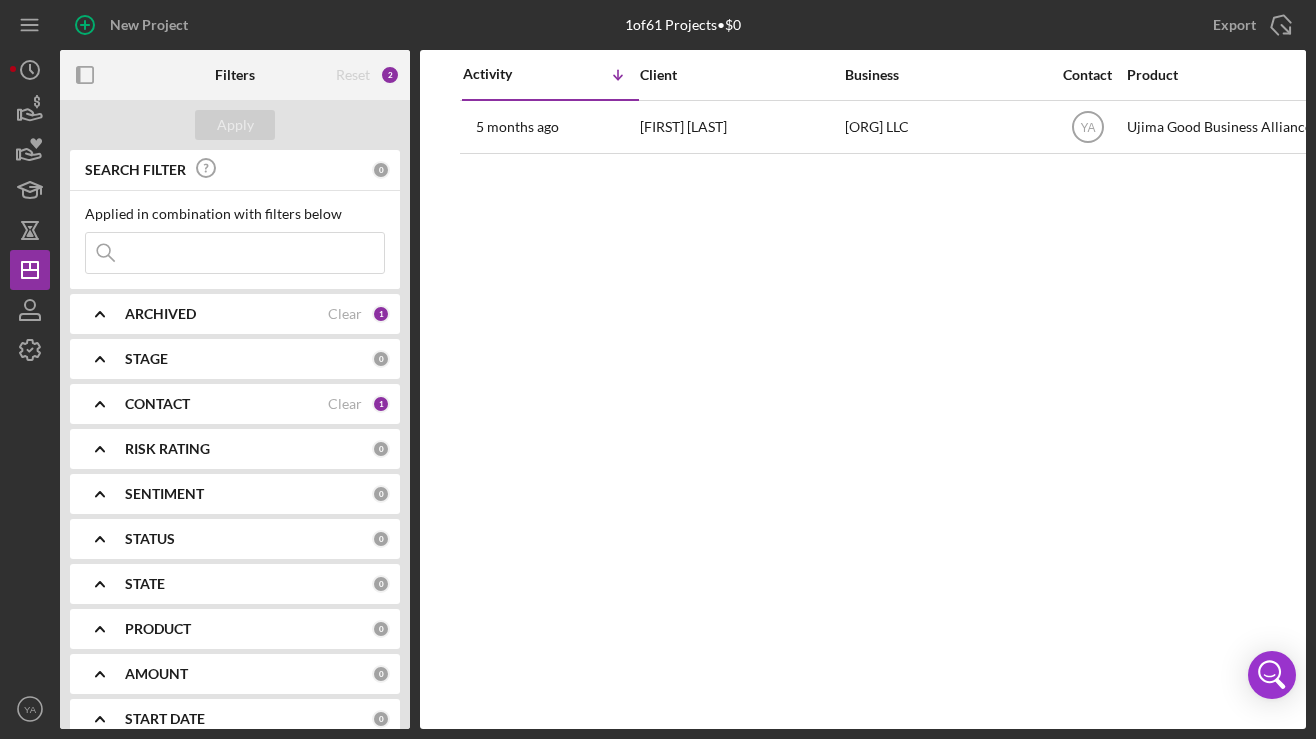 click on "ARCHIVED   Clear 1" at bounding box center [257, 314] 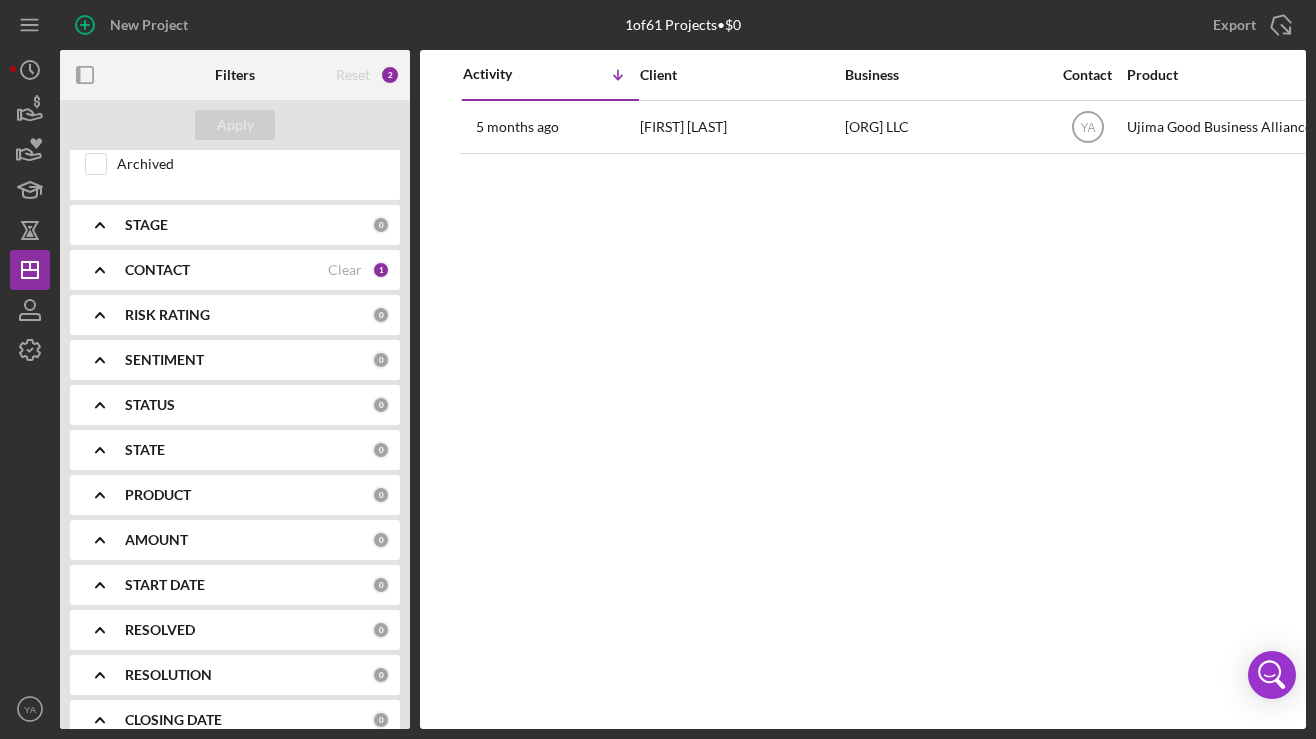scroll, scrollTop: 272, scrollLeft: 0, axis: vertical 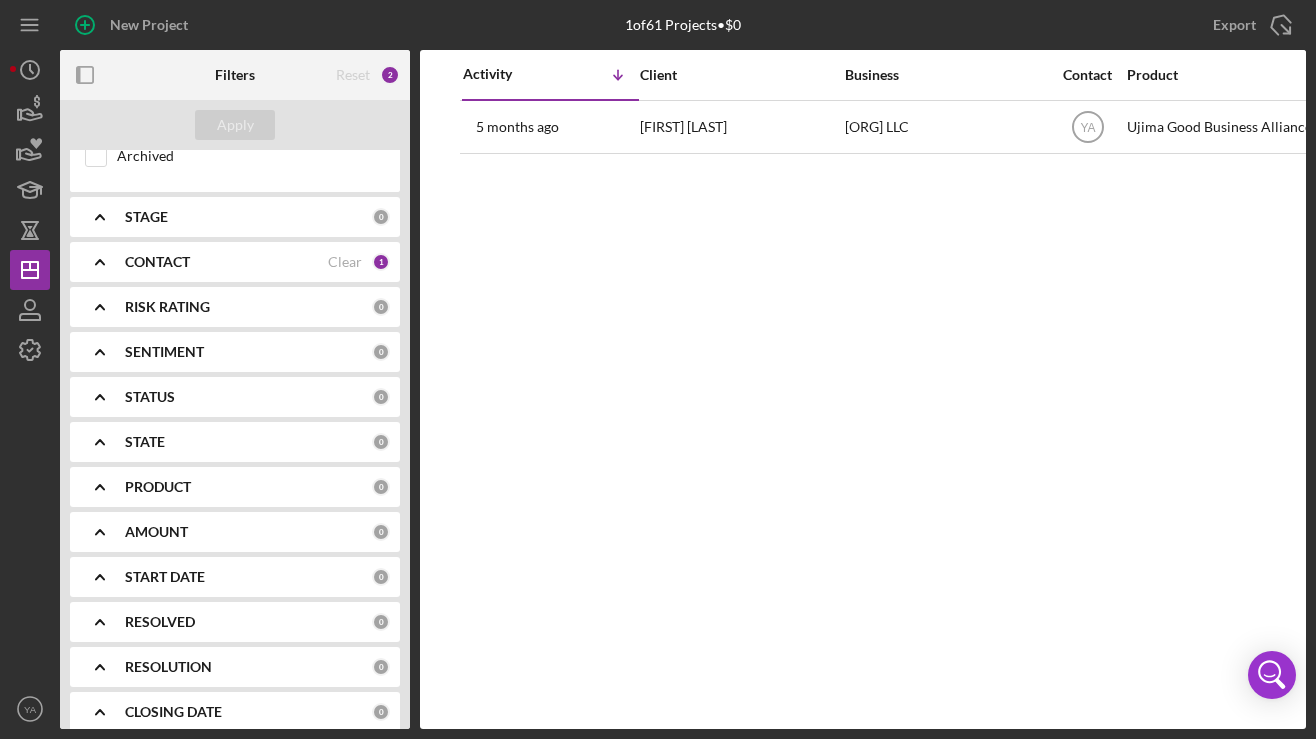 click on "STAGE   0" at bounding box center [257, 217] 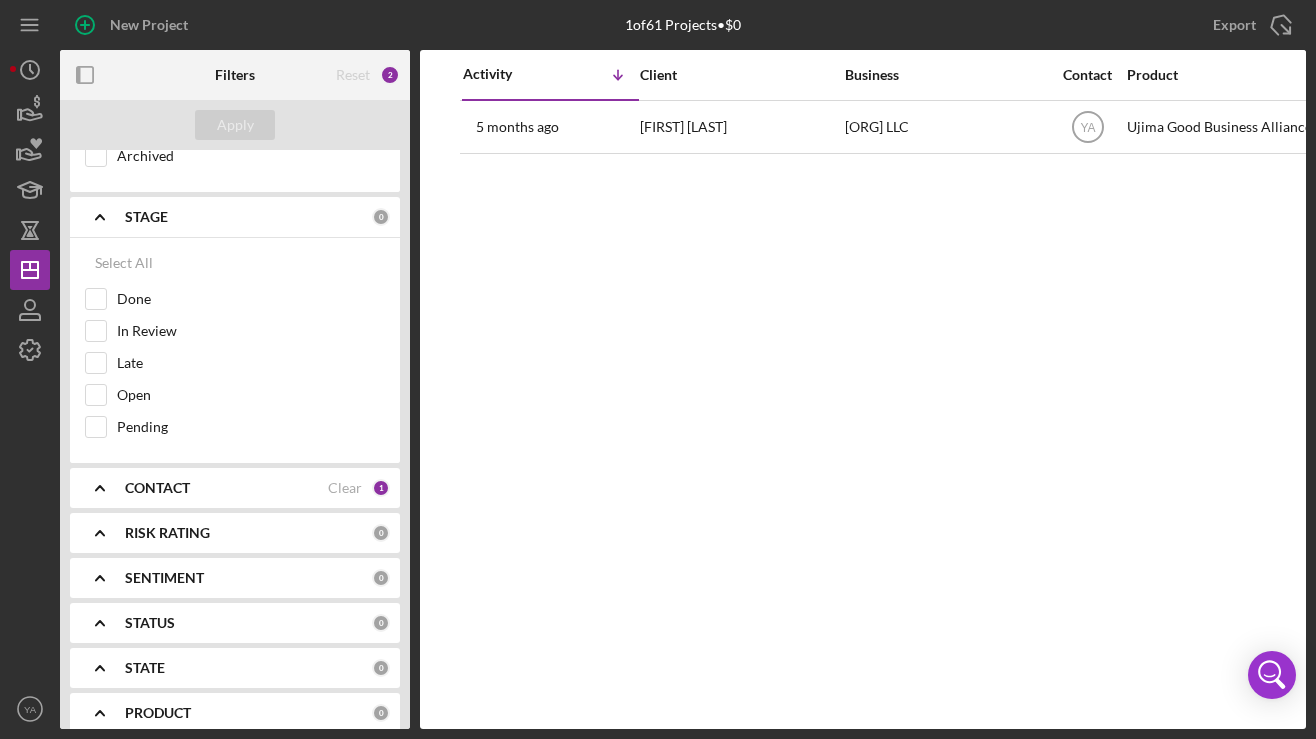 click on "STAGE   0" at bounding box center (257, 217) 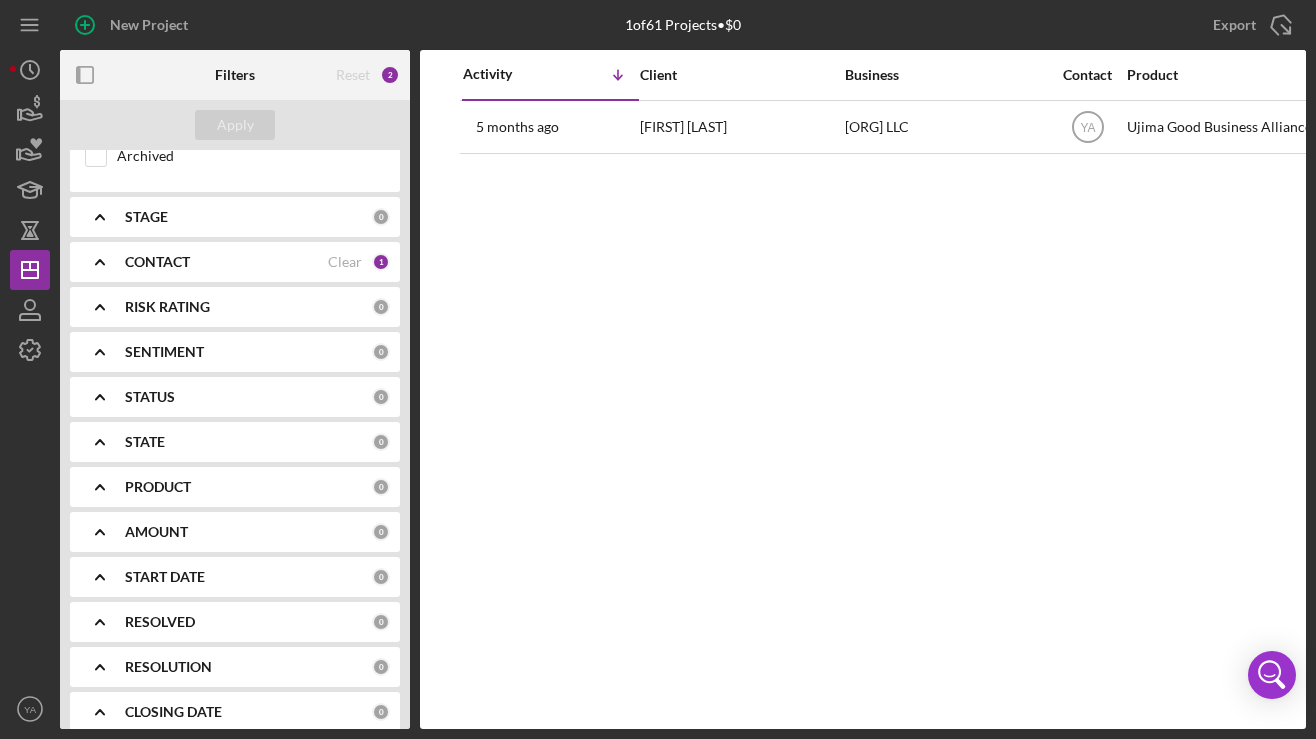 click on "CONTACT" at bounding box center (226, 262) 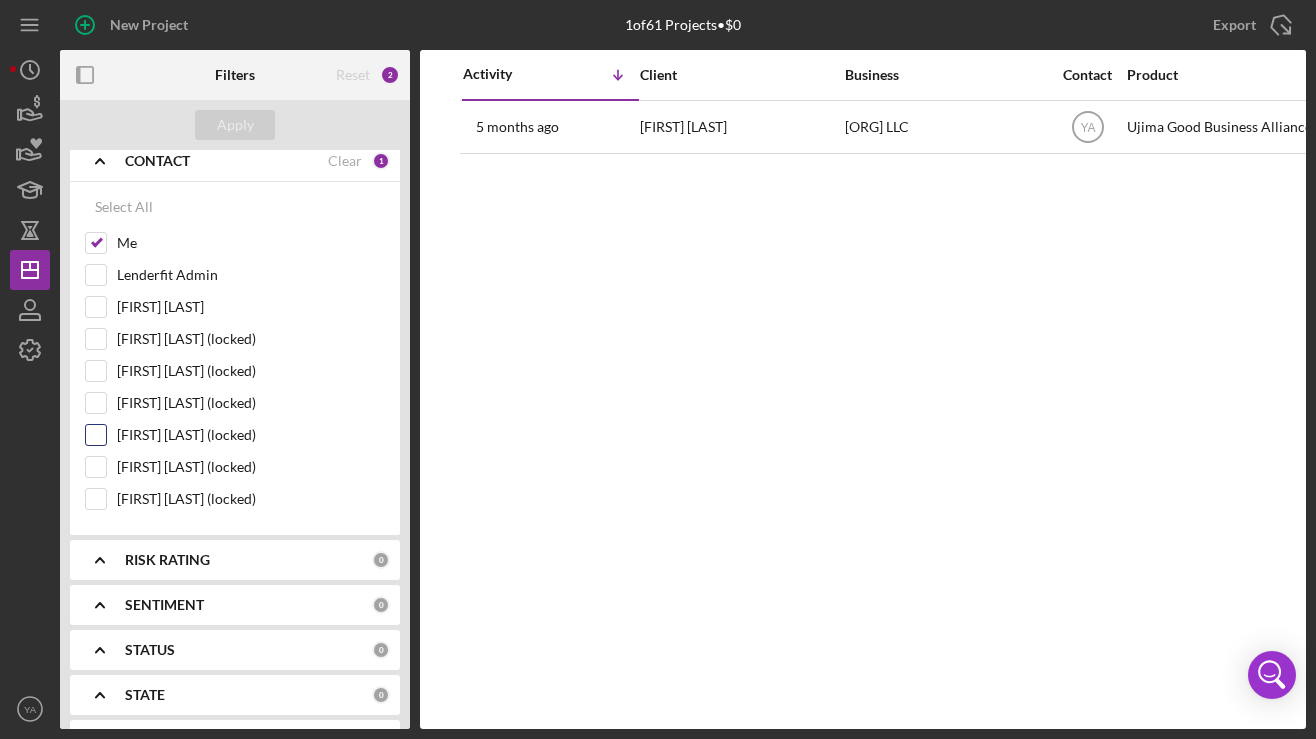 scroll, scrollTop: 486, scrollLeft: 0, axis: vertical 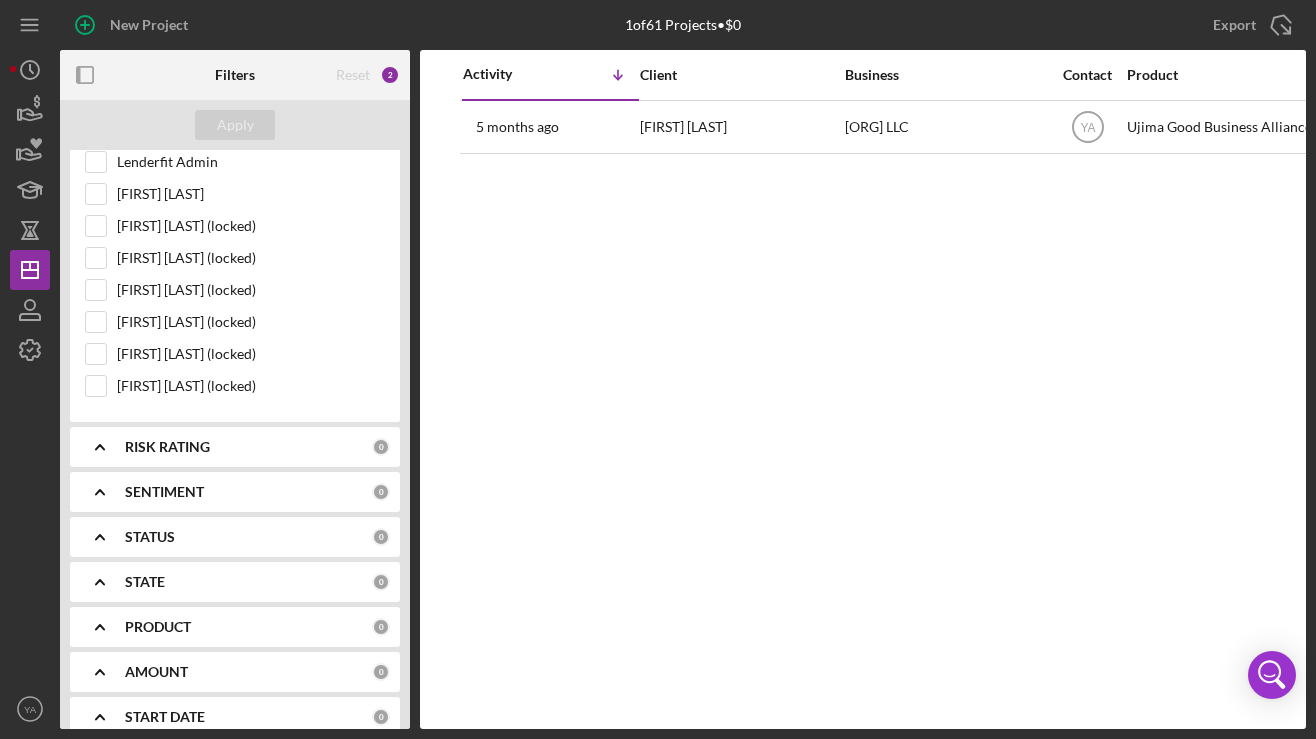 click on "RISK RATING   0" at bounding box center [257, 447] 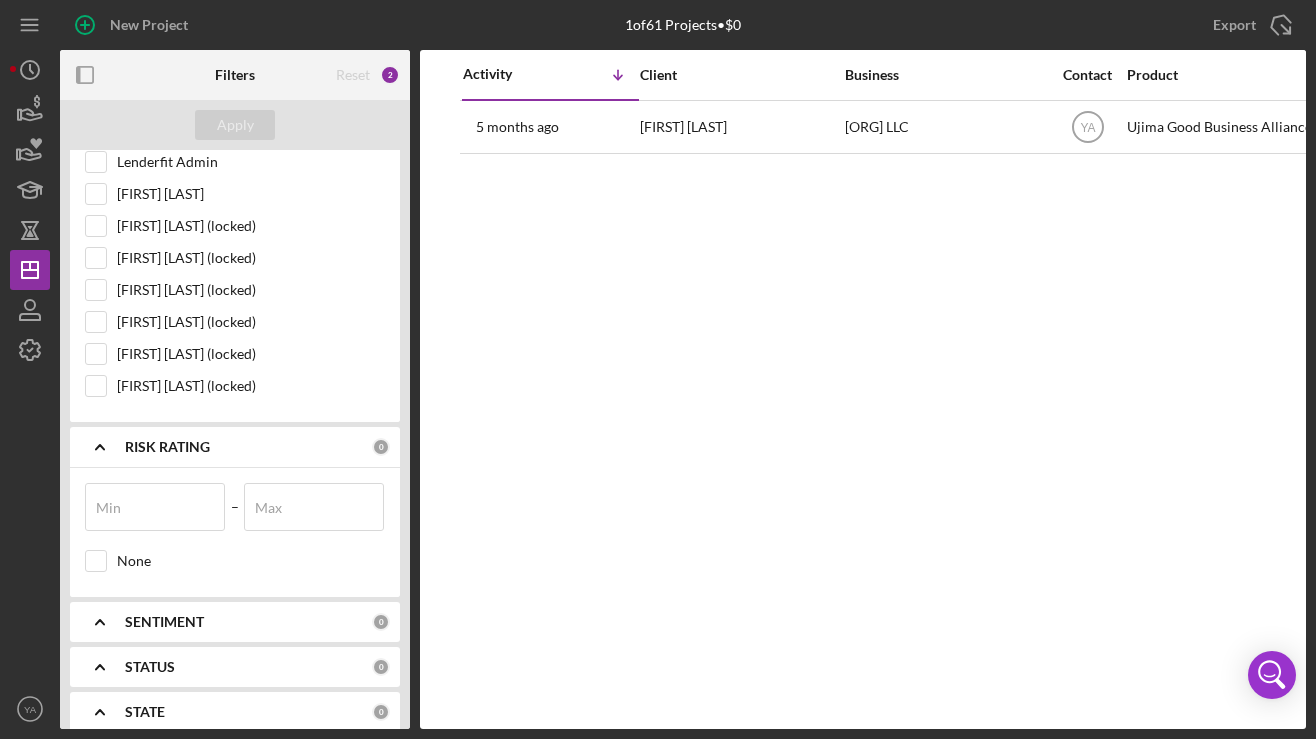 click on "SENTIMENT" at bounding box center (164, 622) 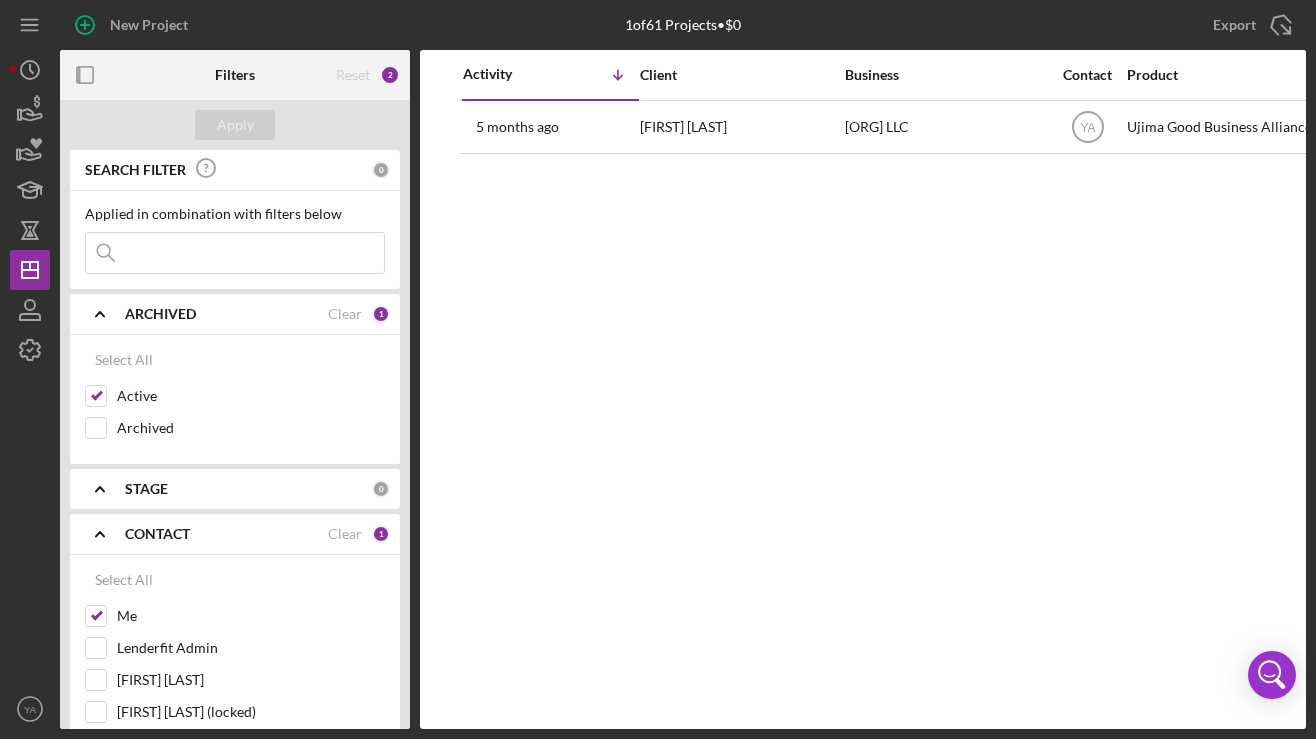 scroll, scrollTop: 0, scrollLeft: 0, axis: both 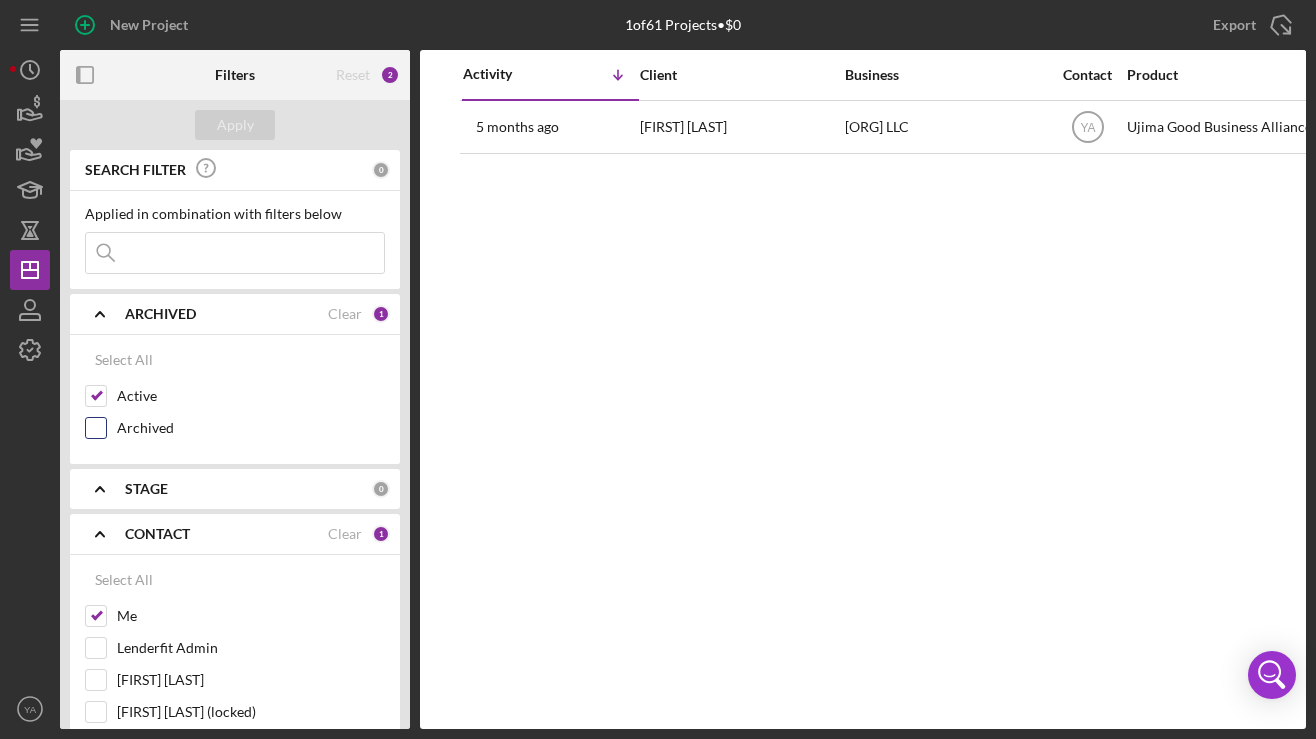 click on "Archived" at bounding box center (96, 428) 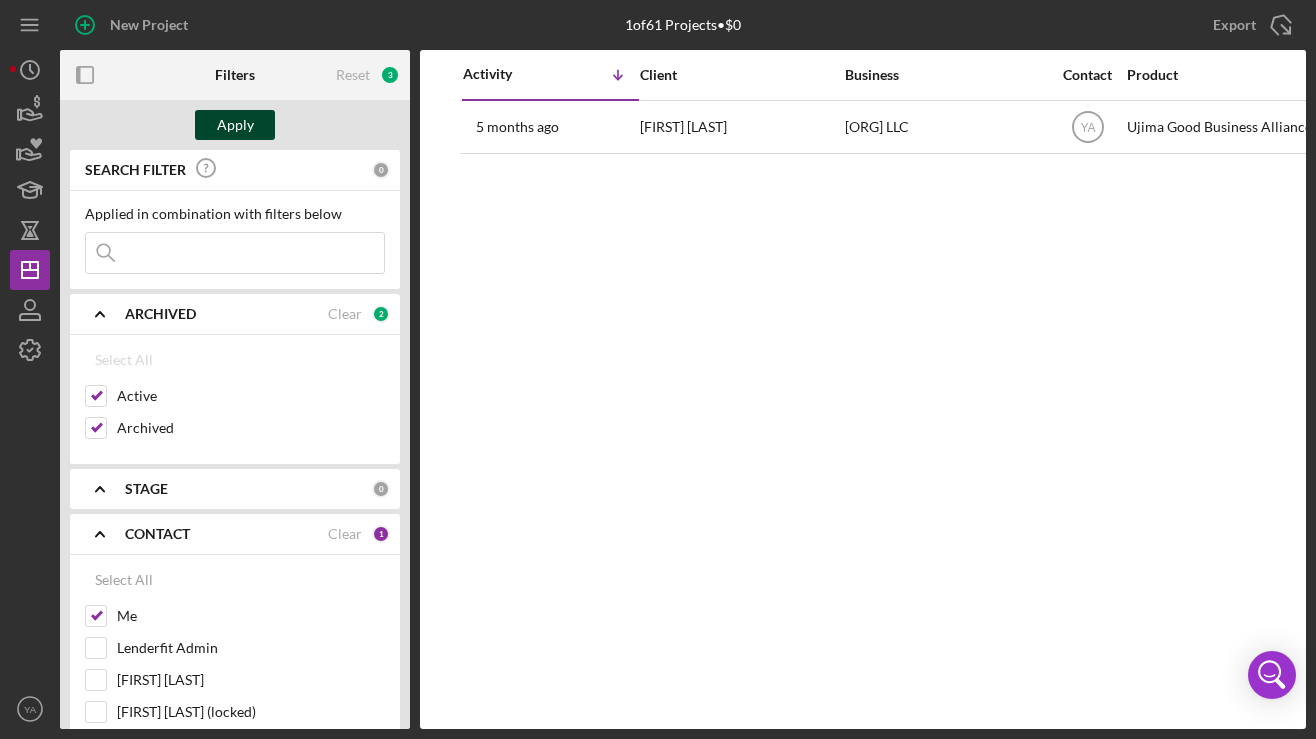 click on "Apply" at bounding box center (235, 125) 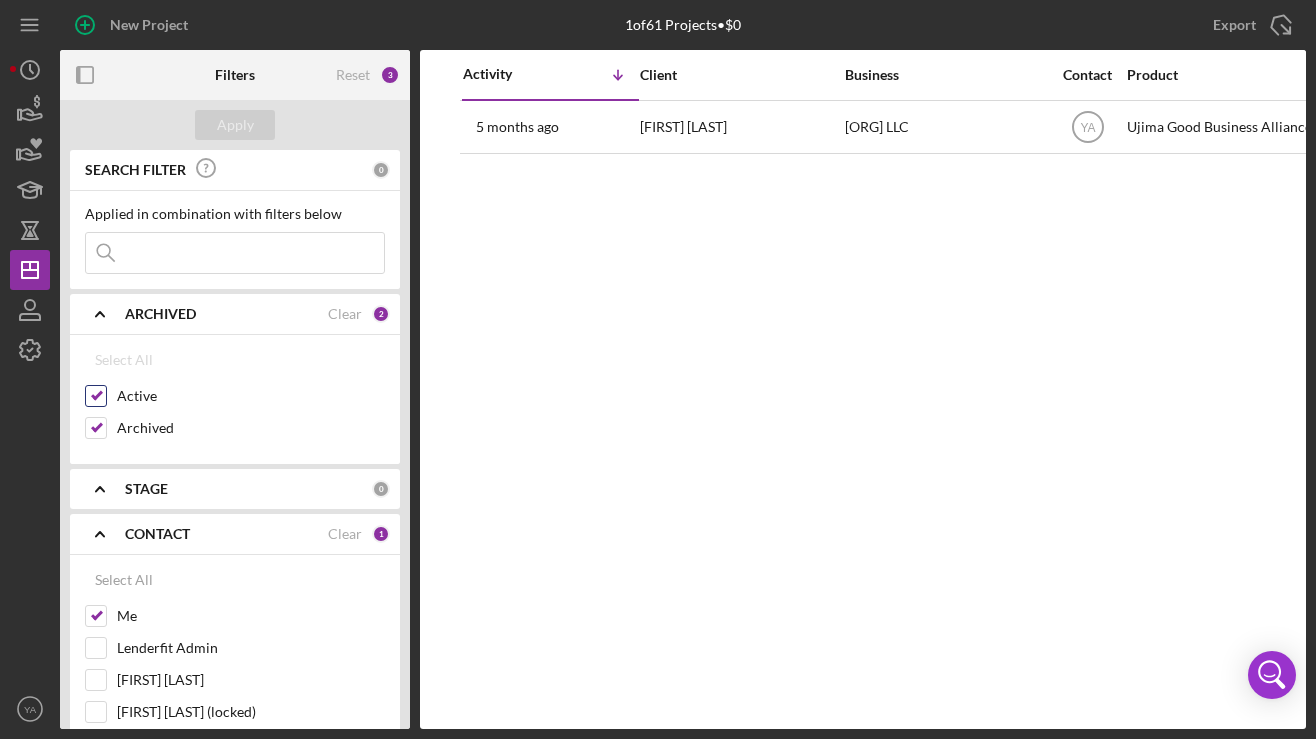 click on "Active" at bounding box center [96, 396] 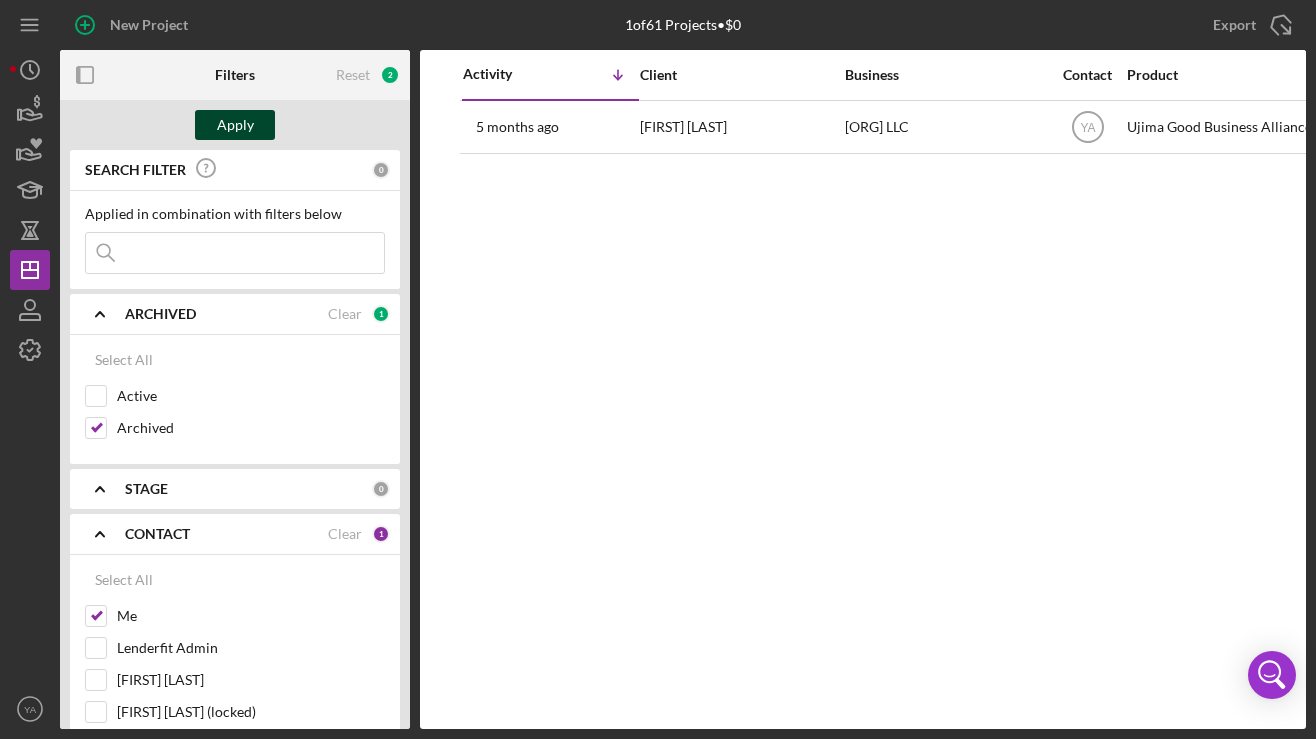click on "Apply" at bounding box center [235, 125] 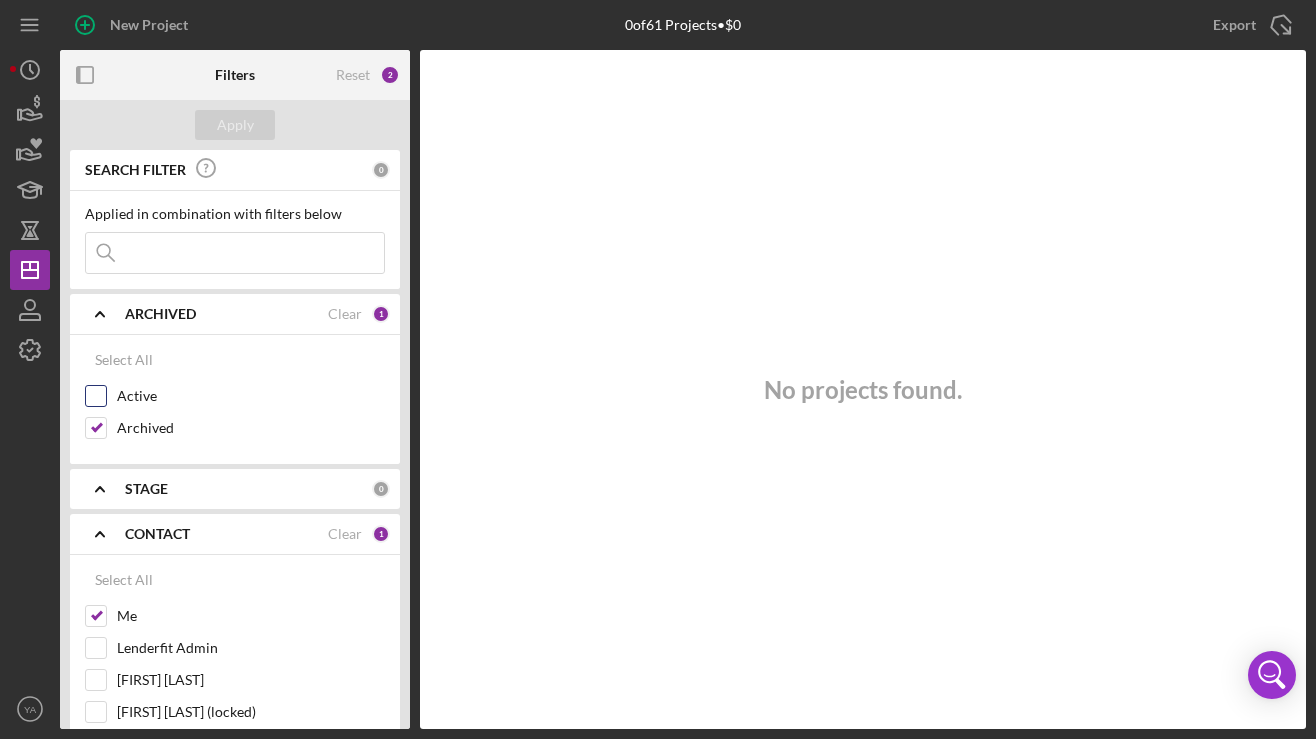 click on "Active" at bounding box center (96, 396) 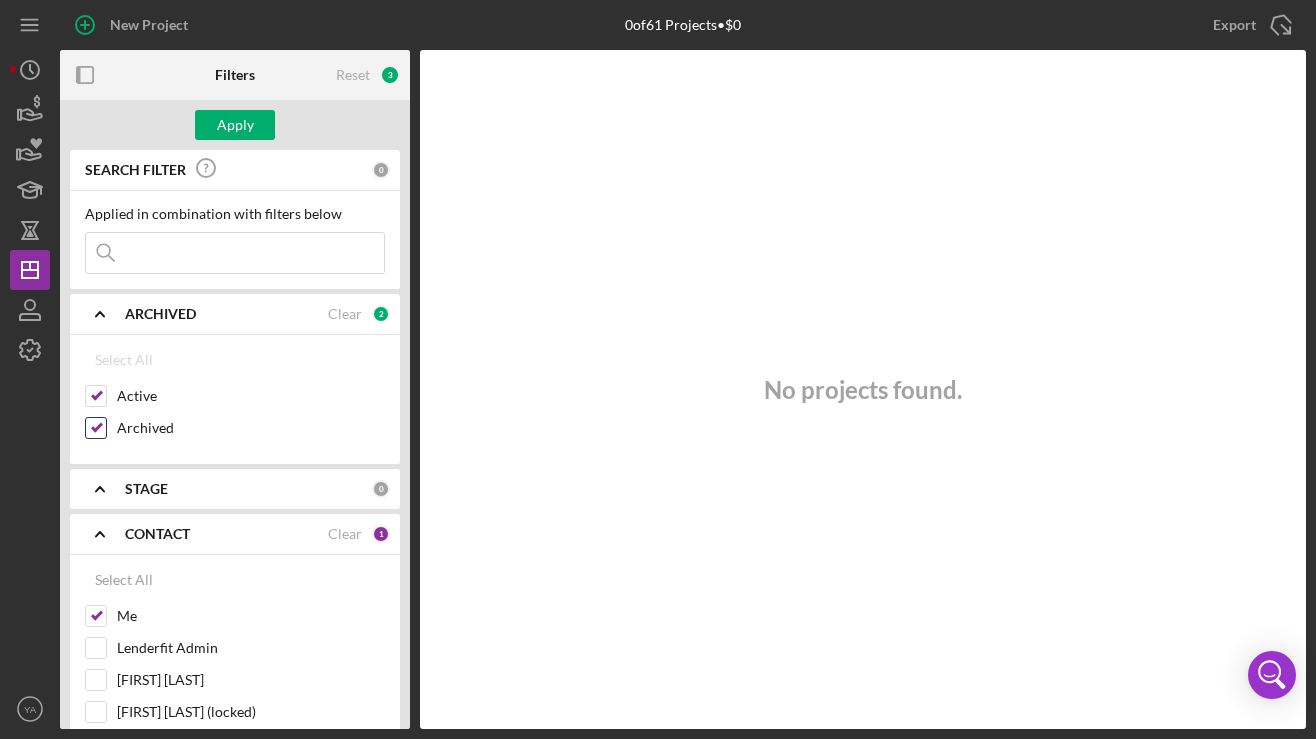 click on "Archived" at bounding box center (96, 428) 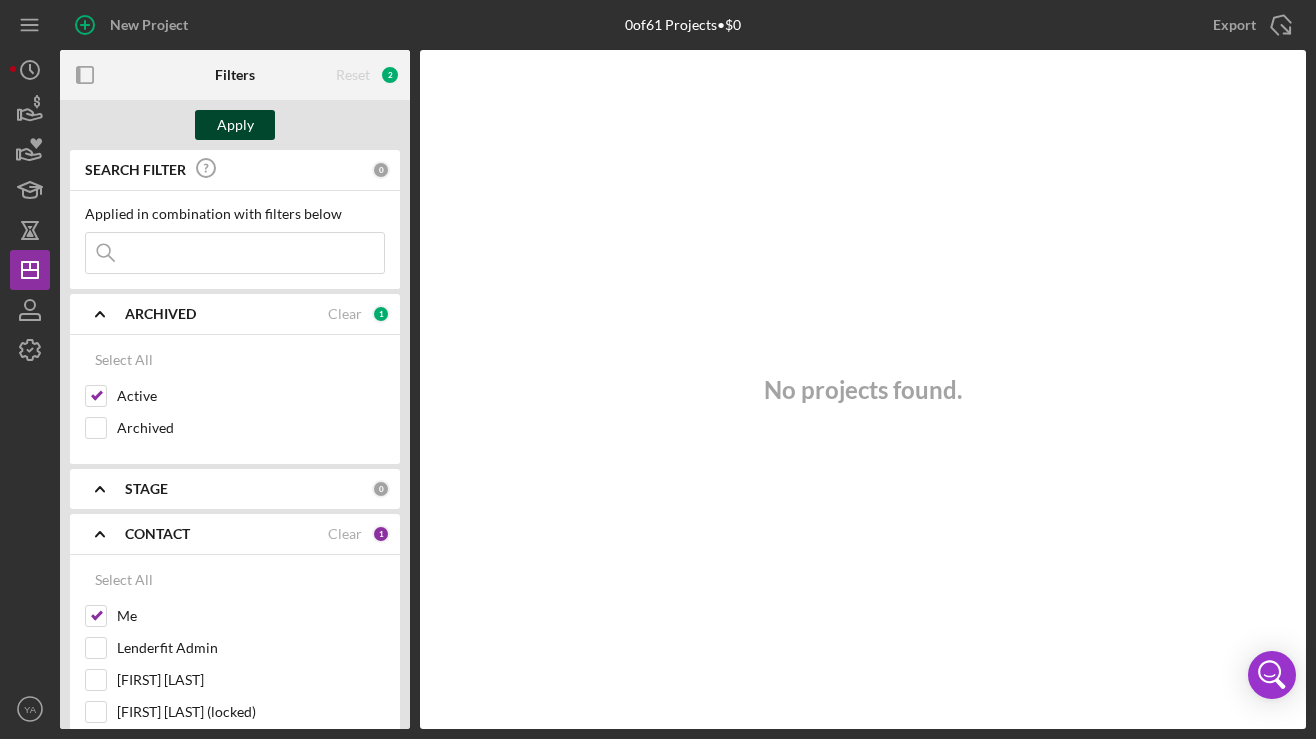 click on "Apply" at bounding box center (235, 125) 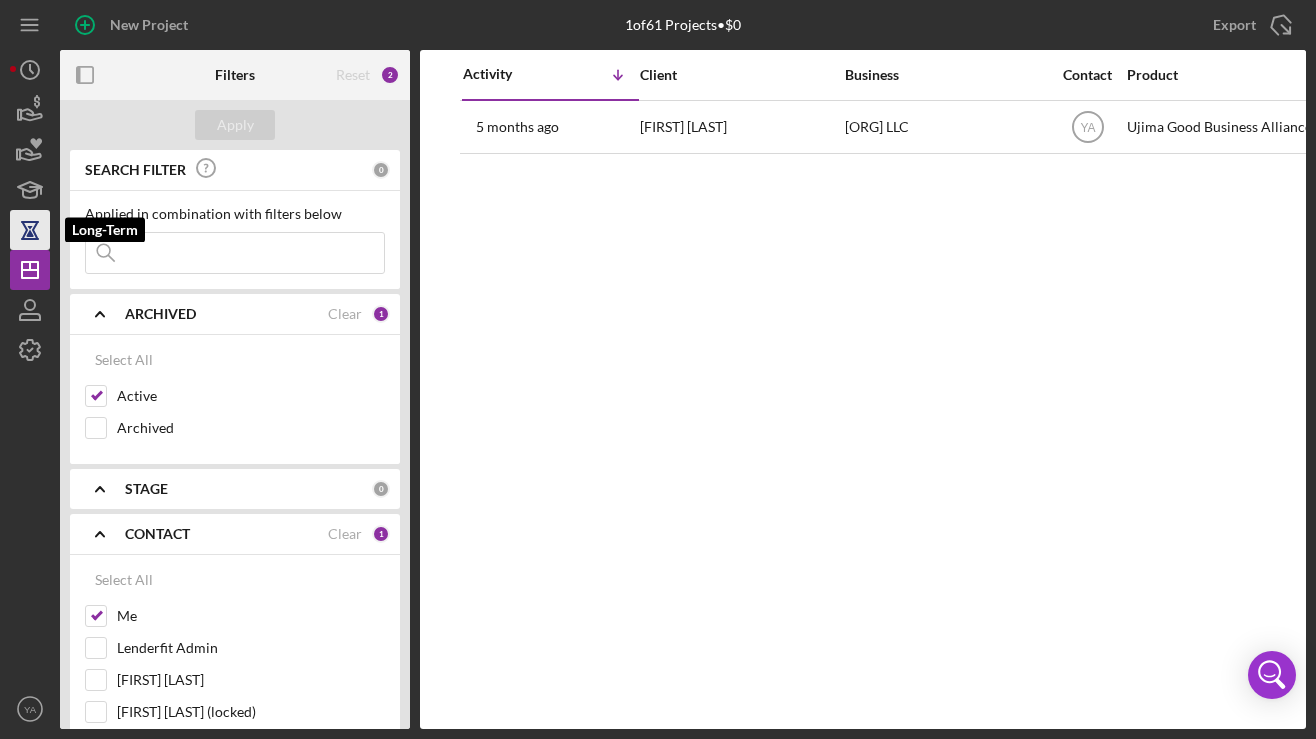 click 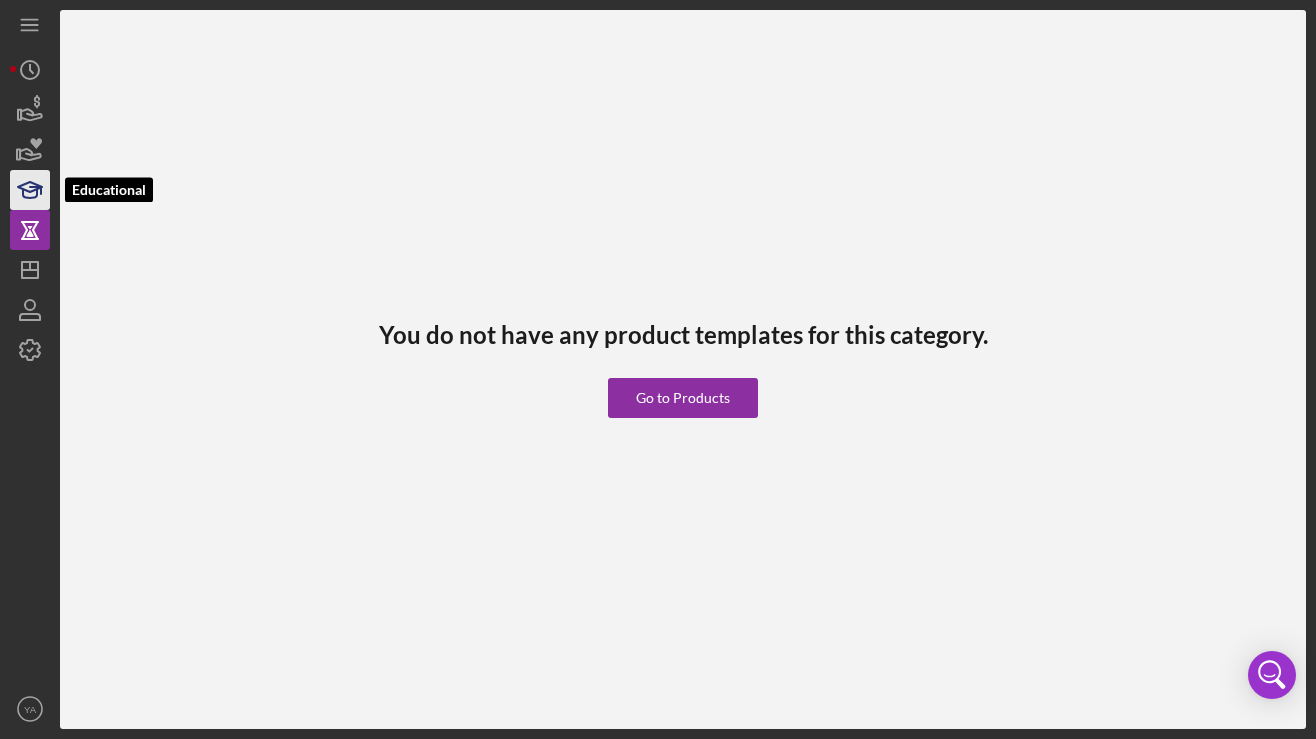 click 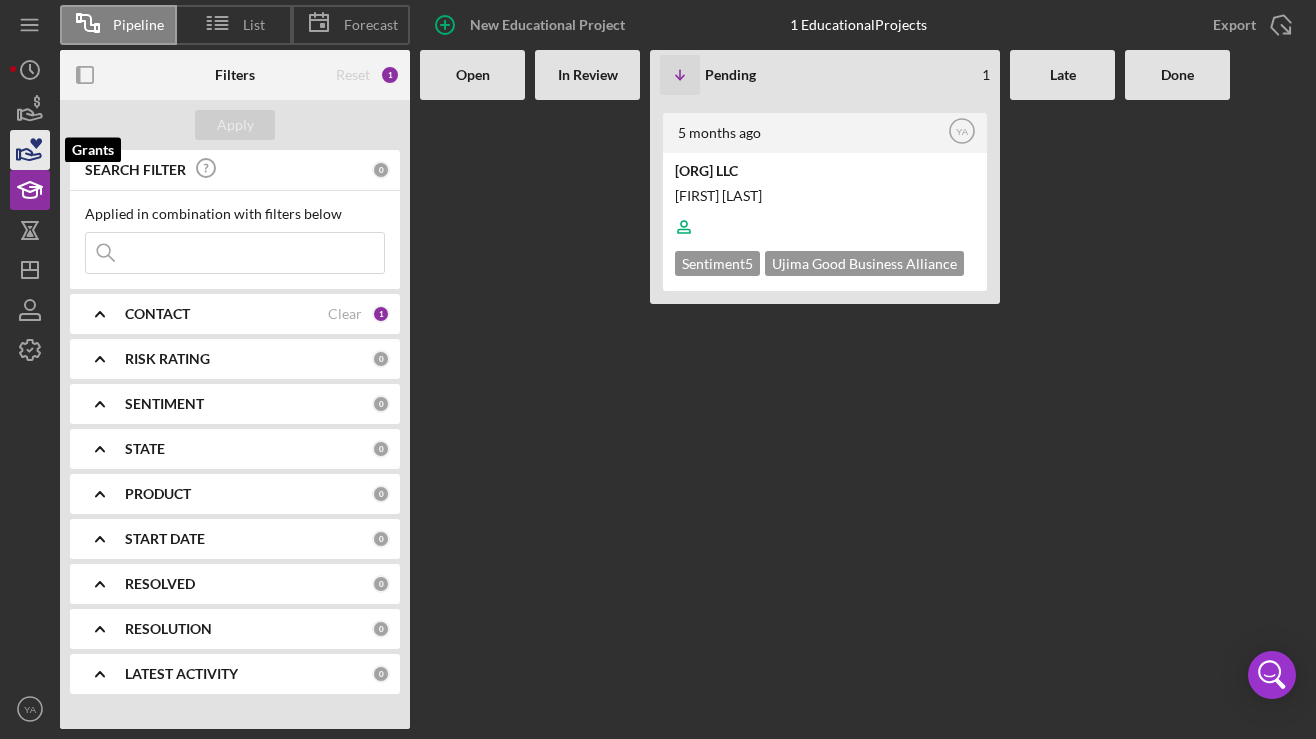 click 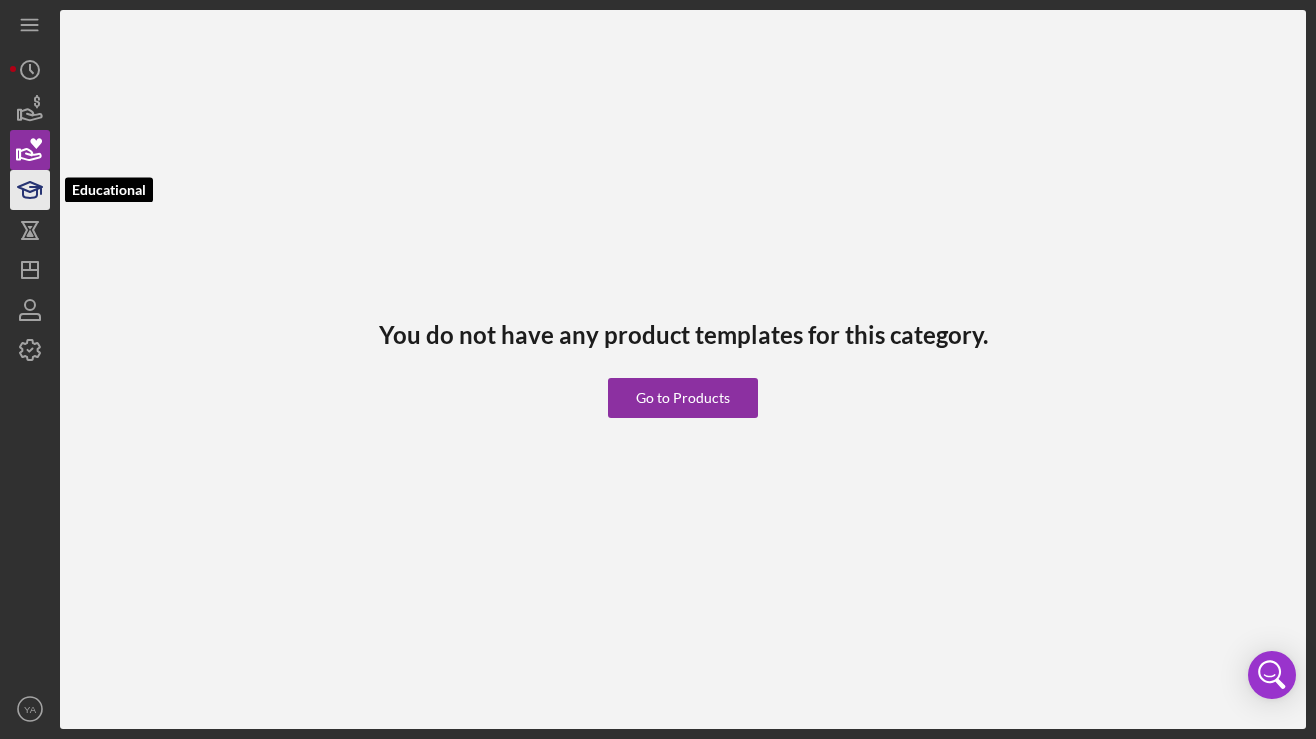 click 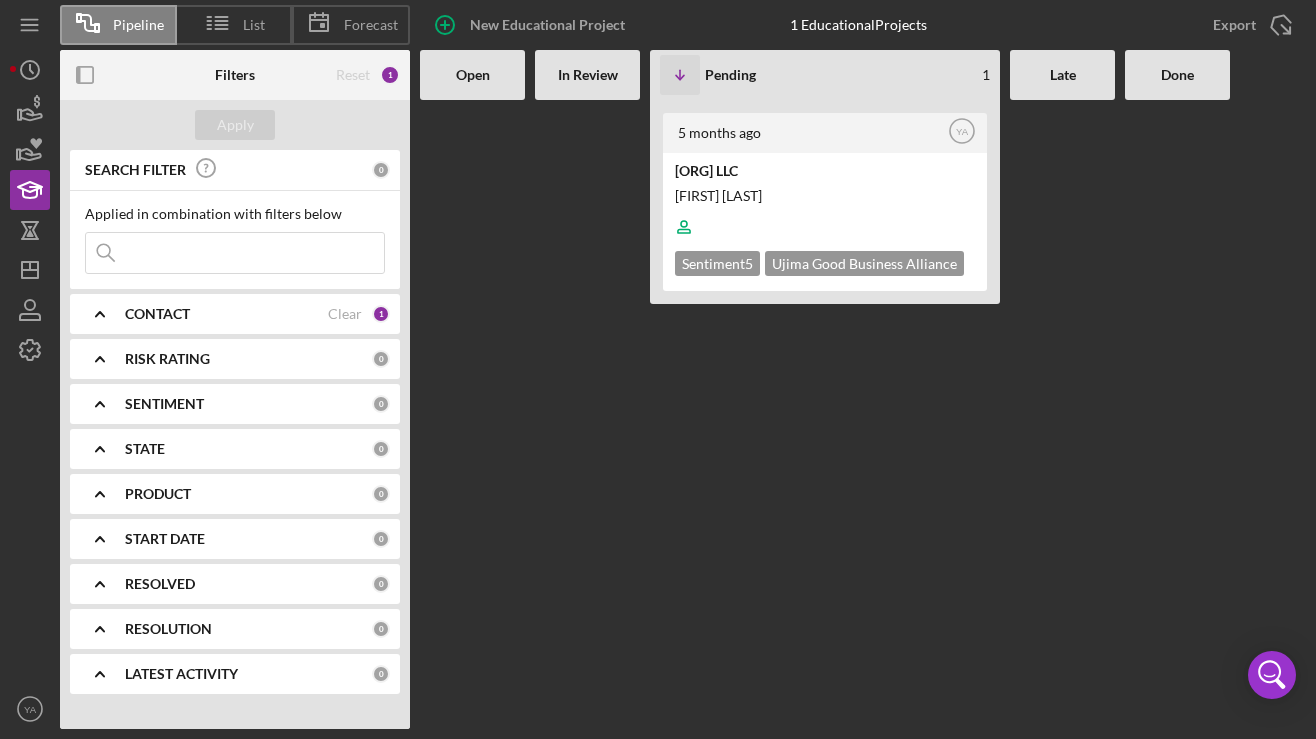 click on "CONTACT   Clear 1" at bounding box center (257, 314) 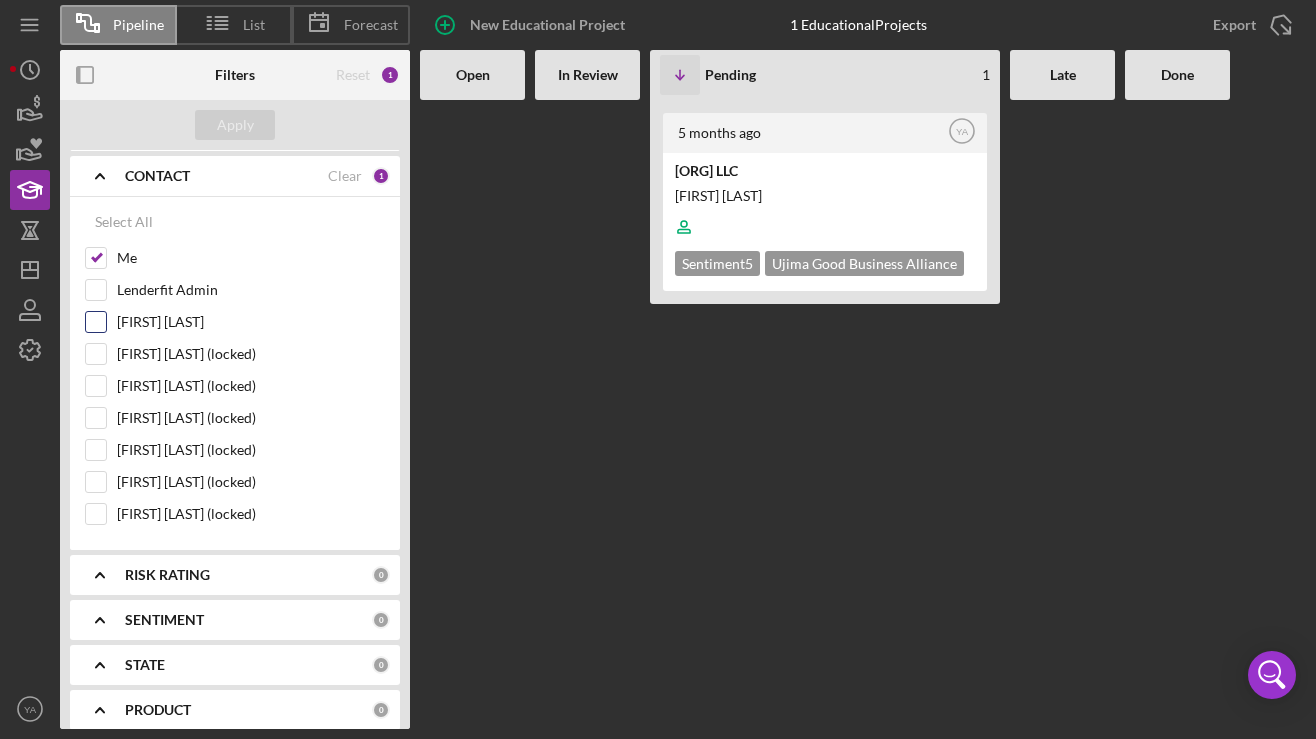 scroll, scrollTop: 0, scrollLeft: 0, axis: both 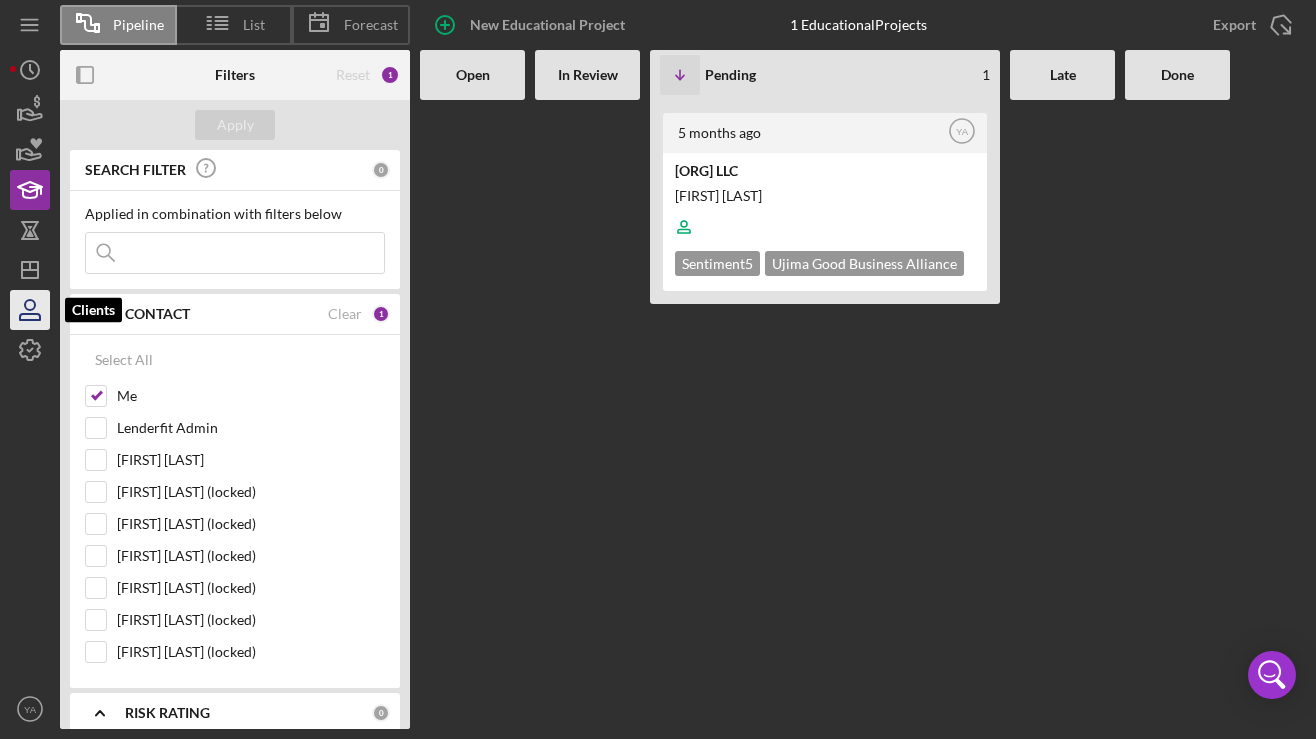 click 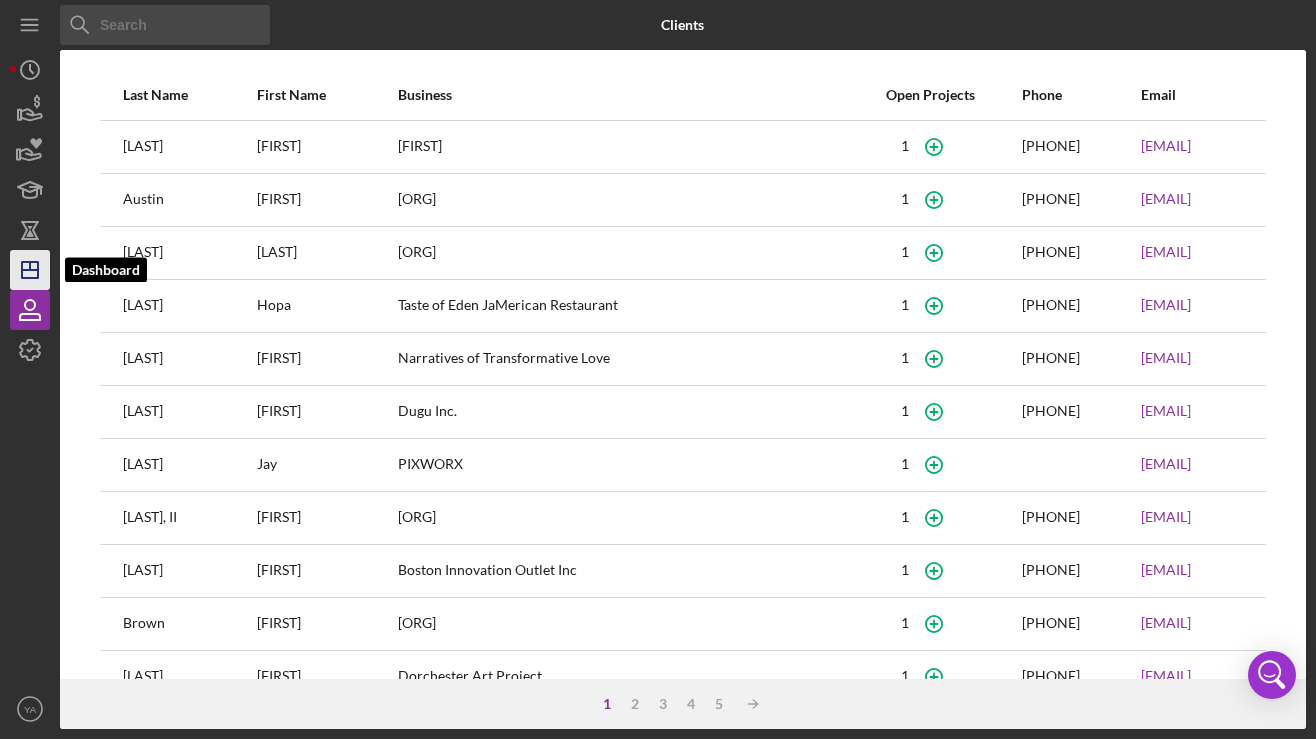 click on "Icon/Dashboard" 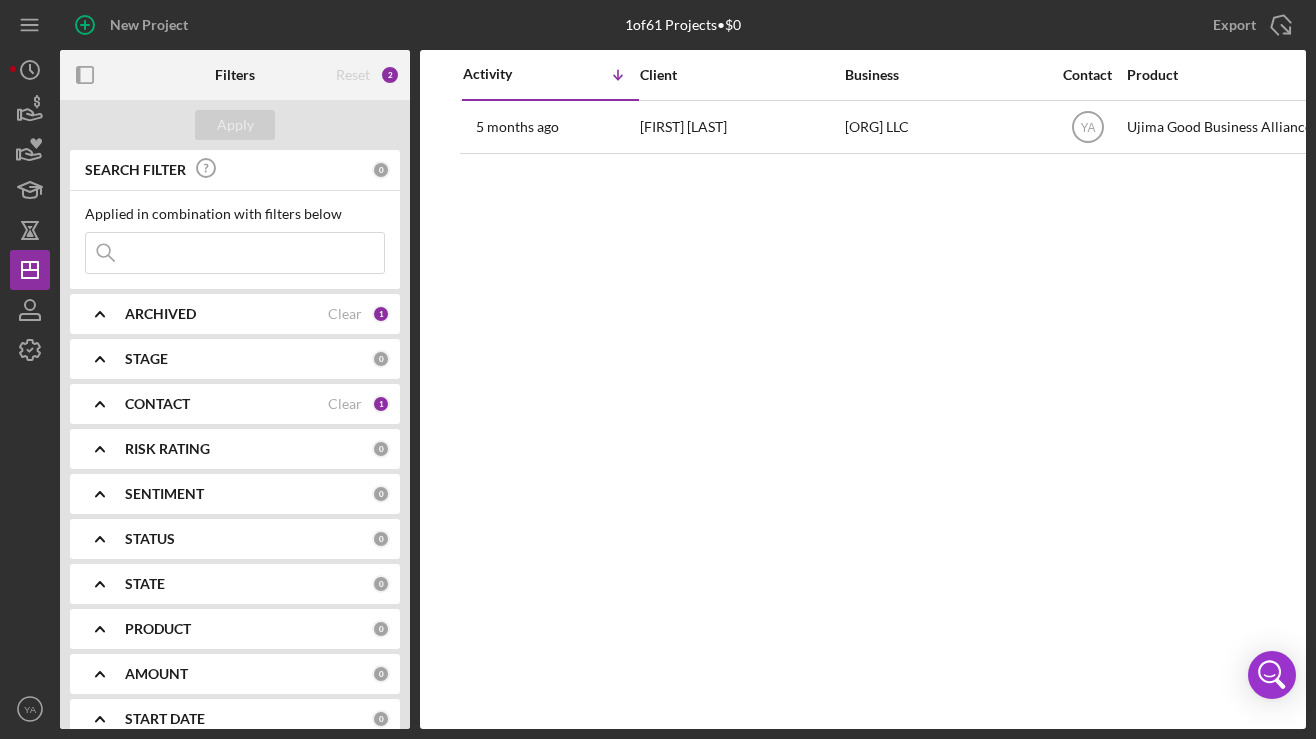click on "ARCHIVED   Clear 1" at bounding box center [257, 314] 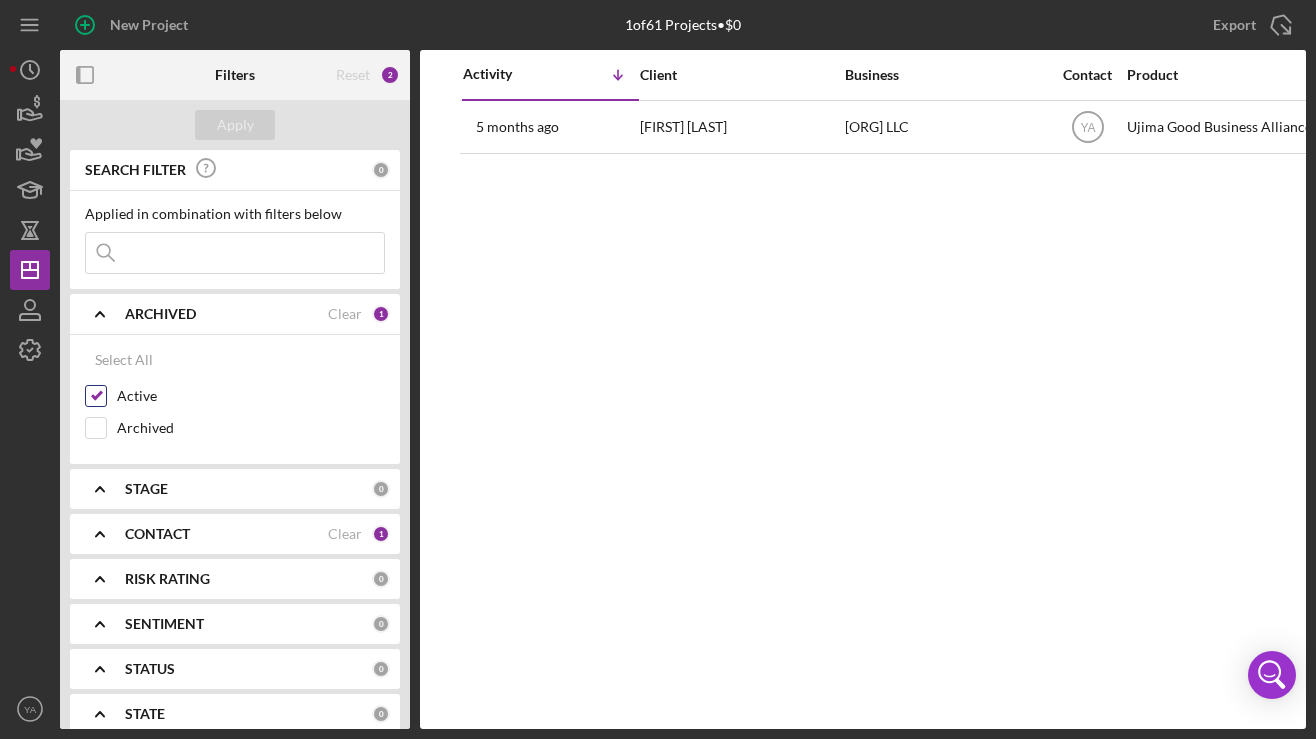 click on "Active" at bounding box center [96, 396] 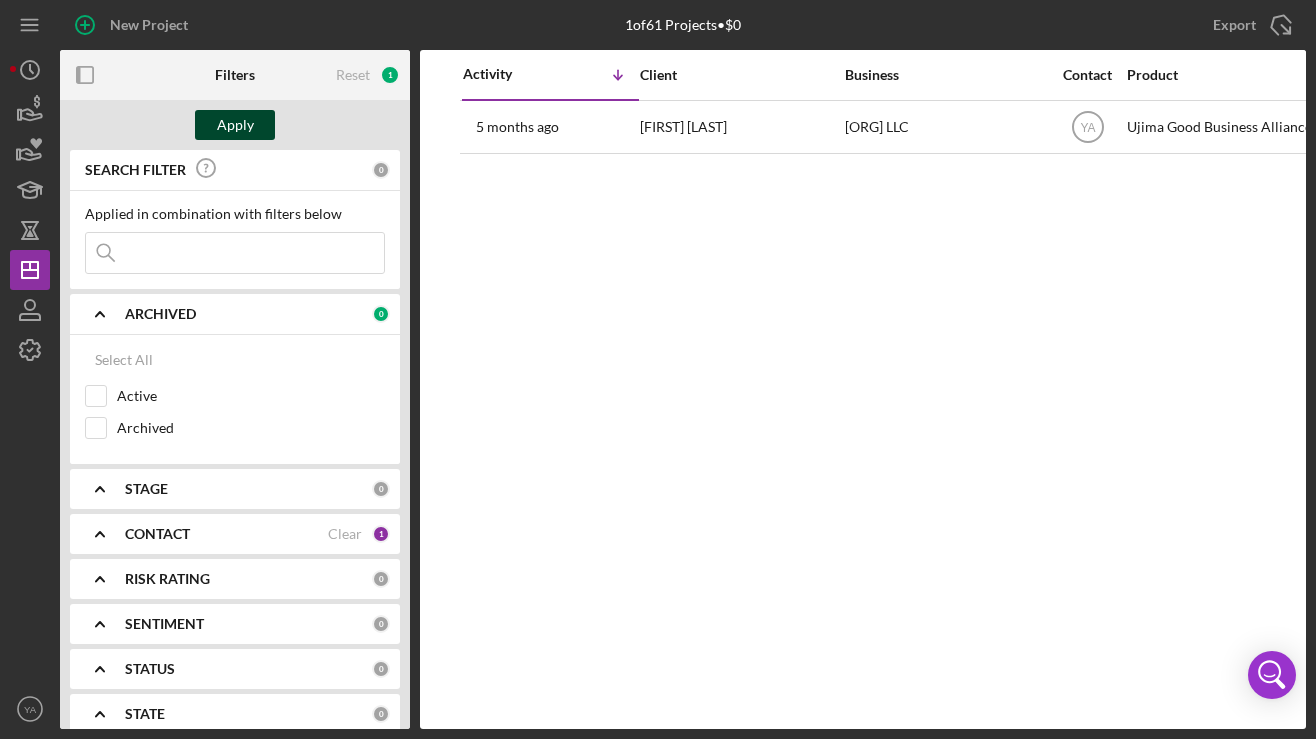 click on "Apply" at bounding box center (235, 125) 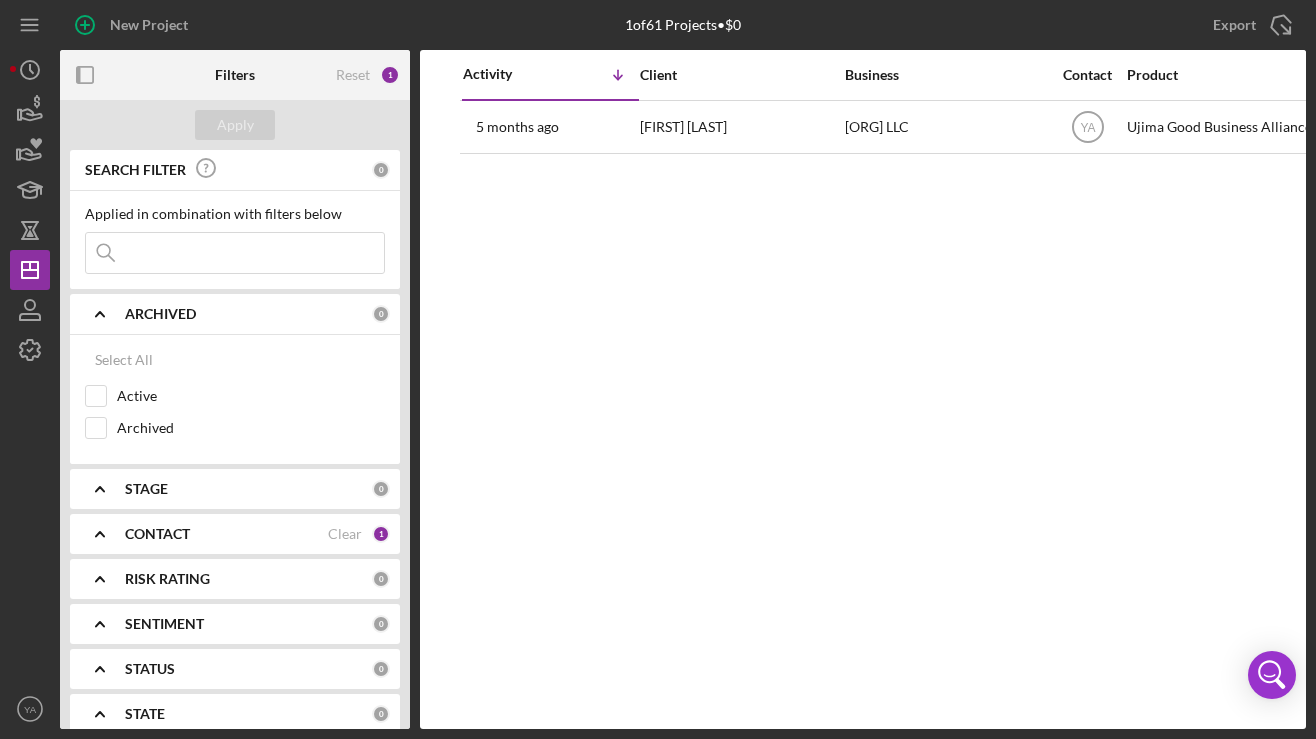 scroll, scrollTop: 12, scrollLeft: 0, axis: vertical 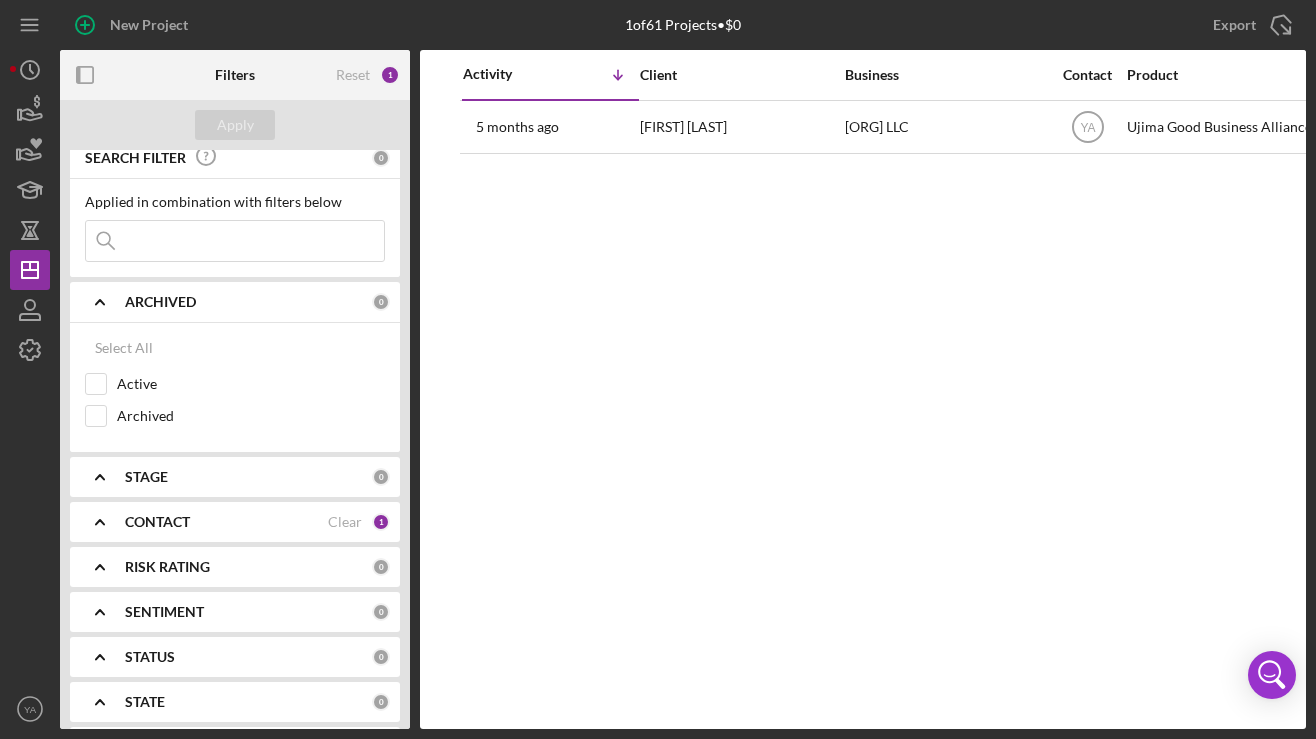 click on "1" at bounding box center (390, 75) 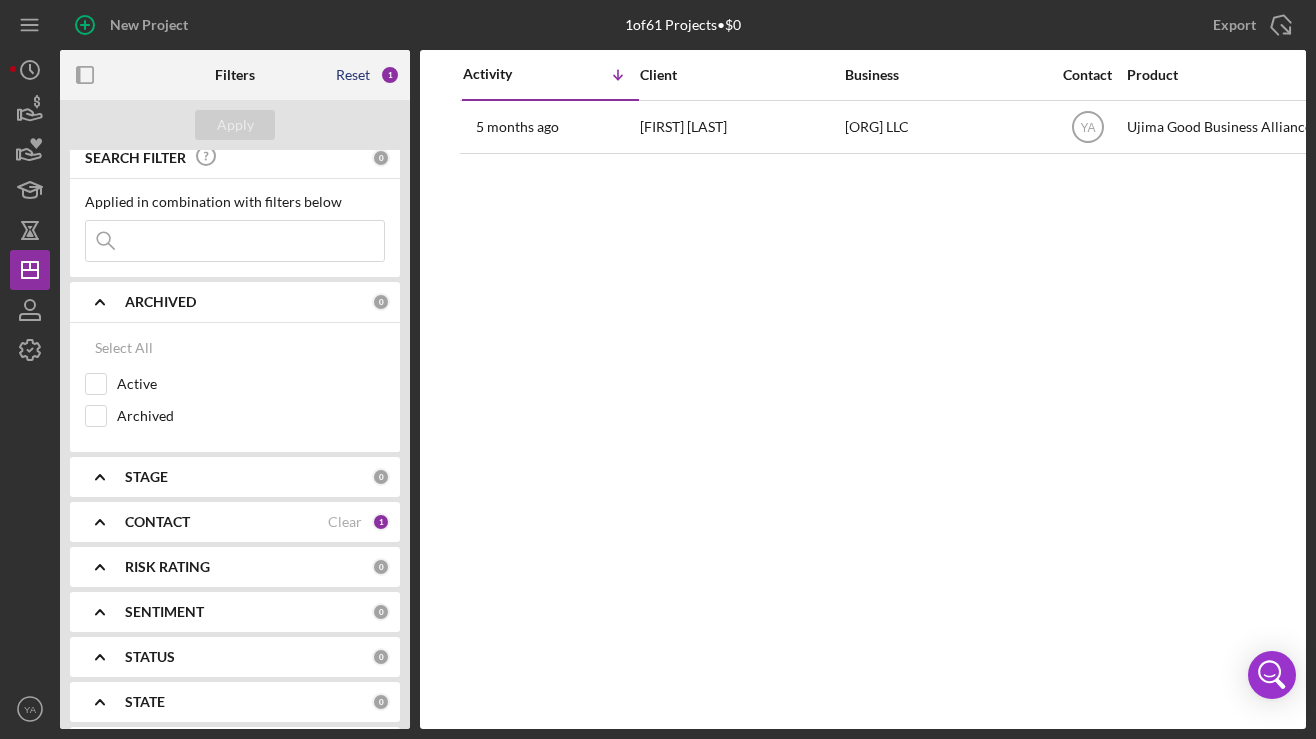click on "Reset" at bounding box center [353, 75] 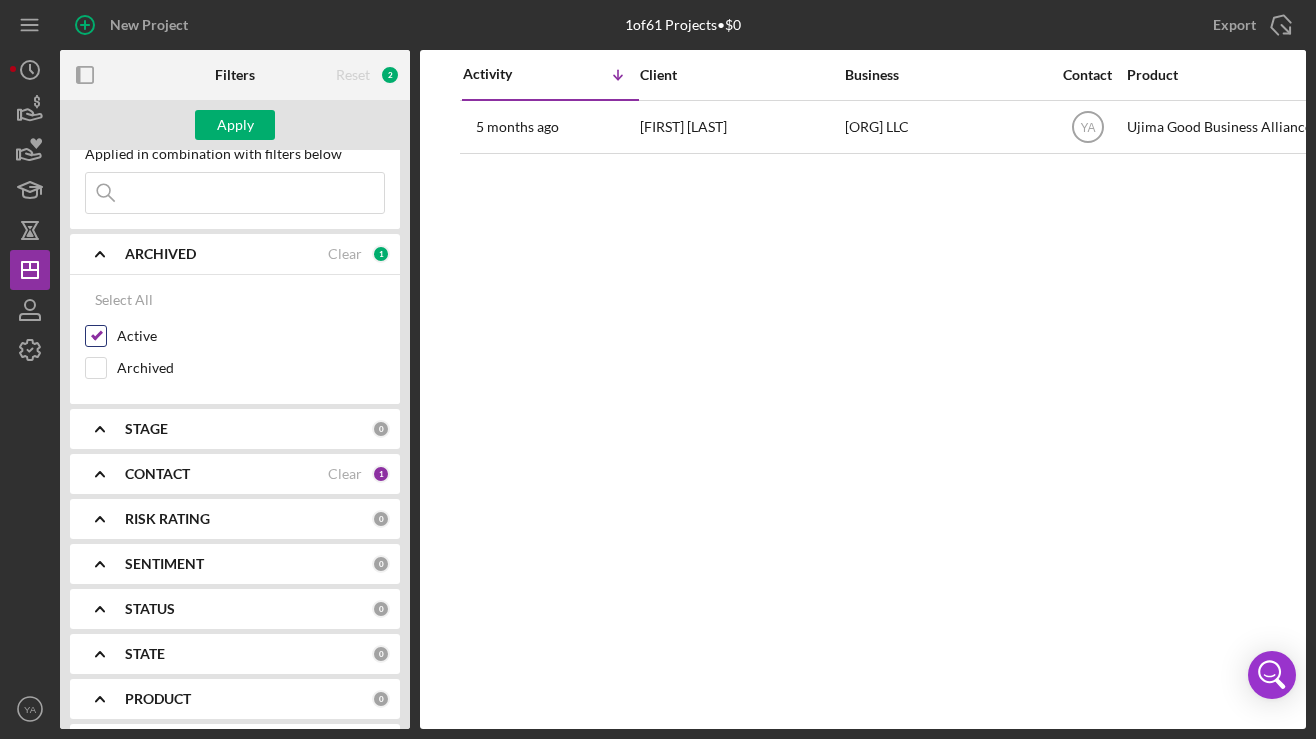scroll, scrollTop: 170, scrollLeft: 0, axis: vertical 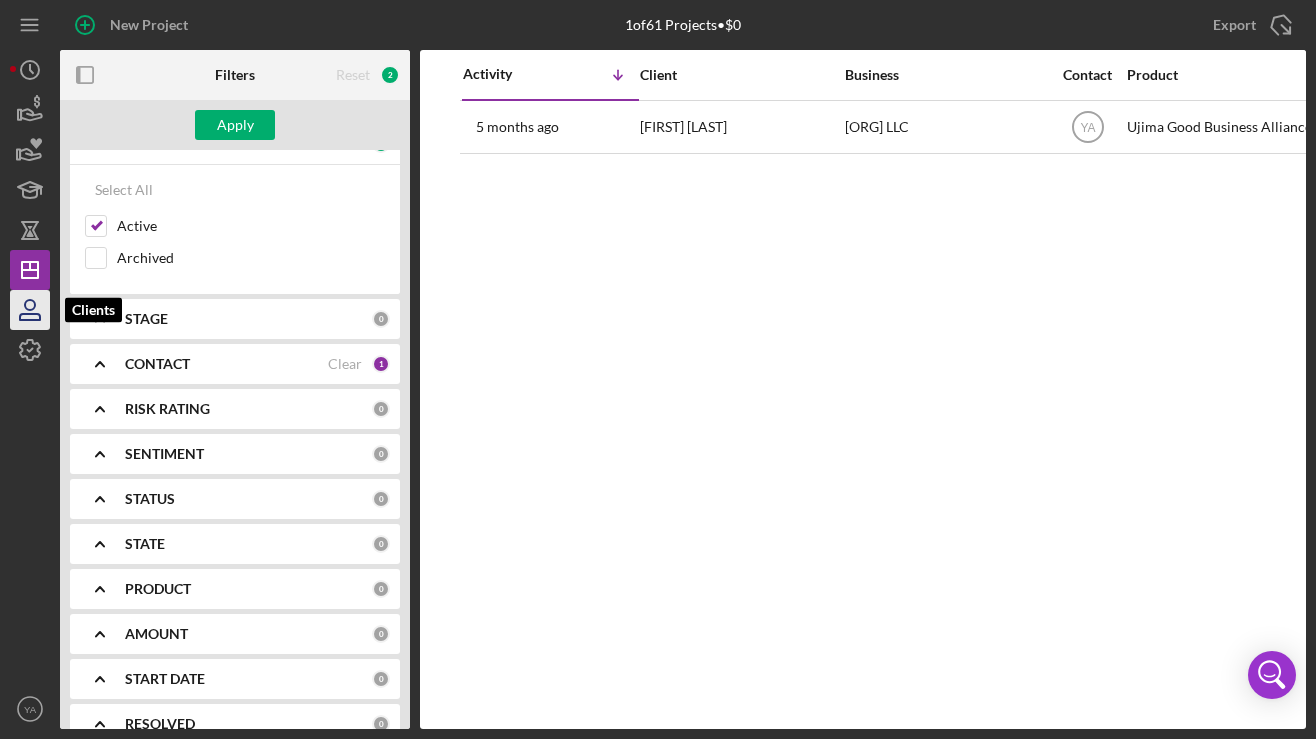 click 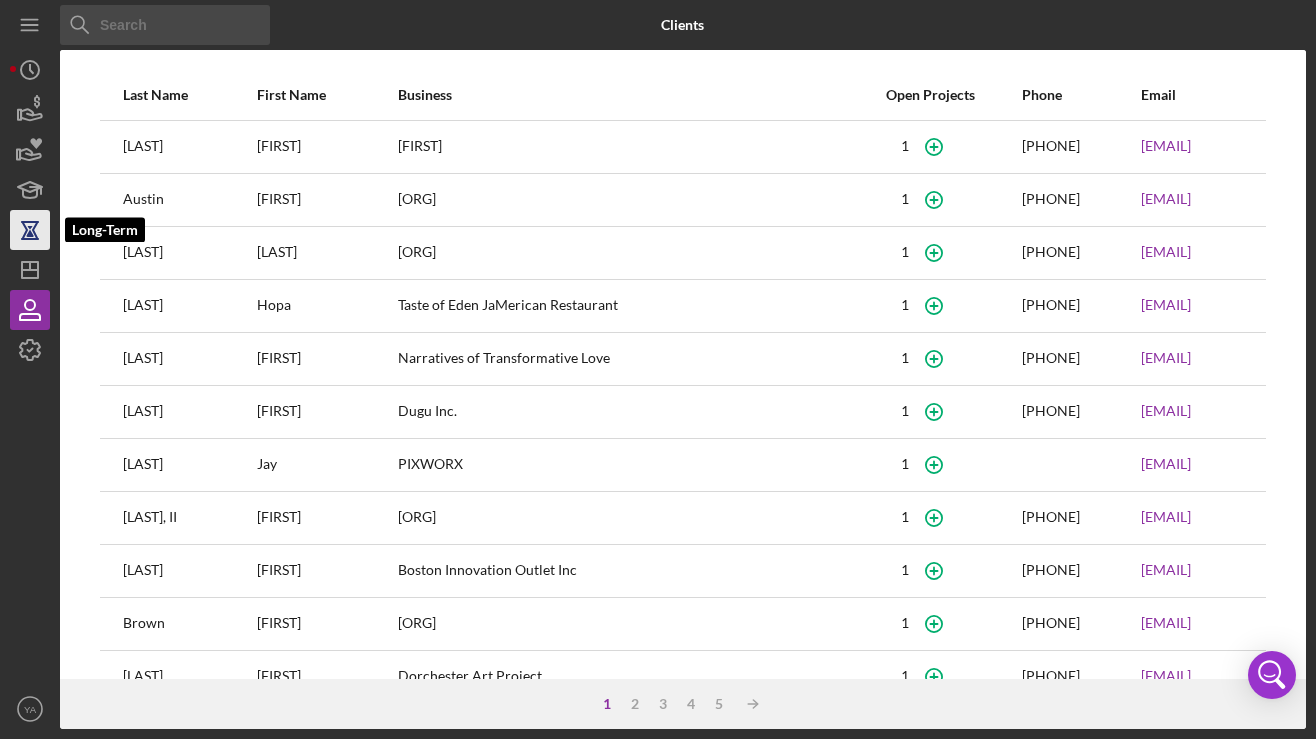 click 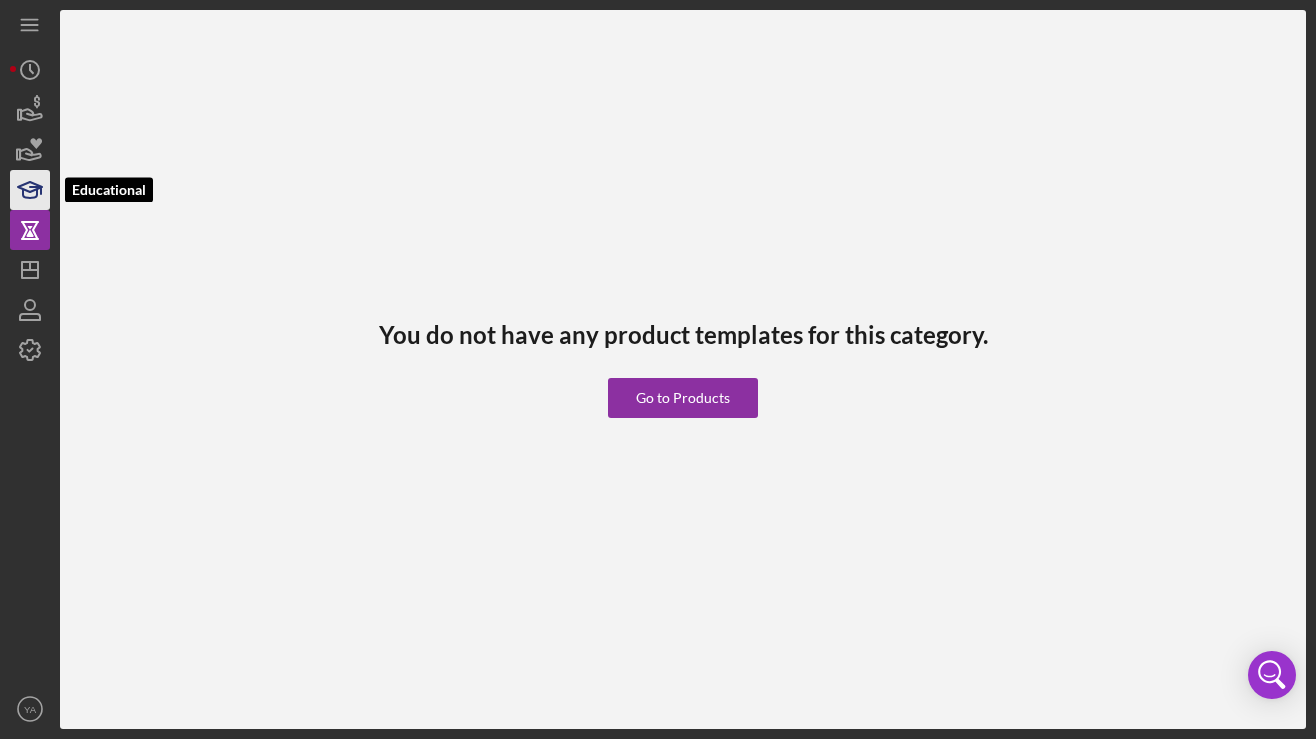 click 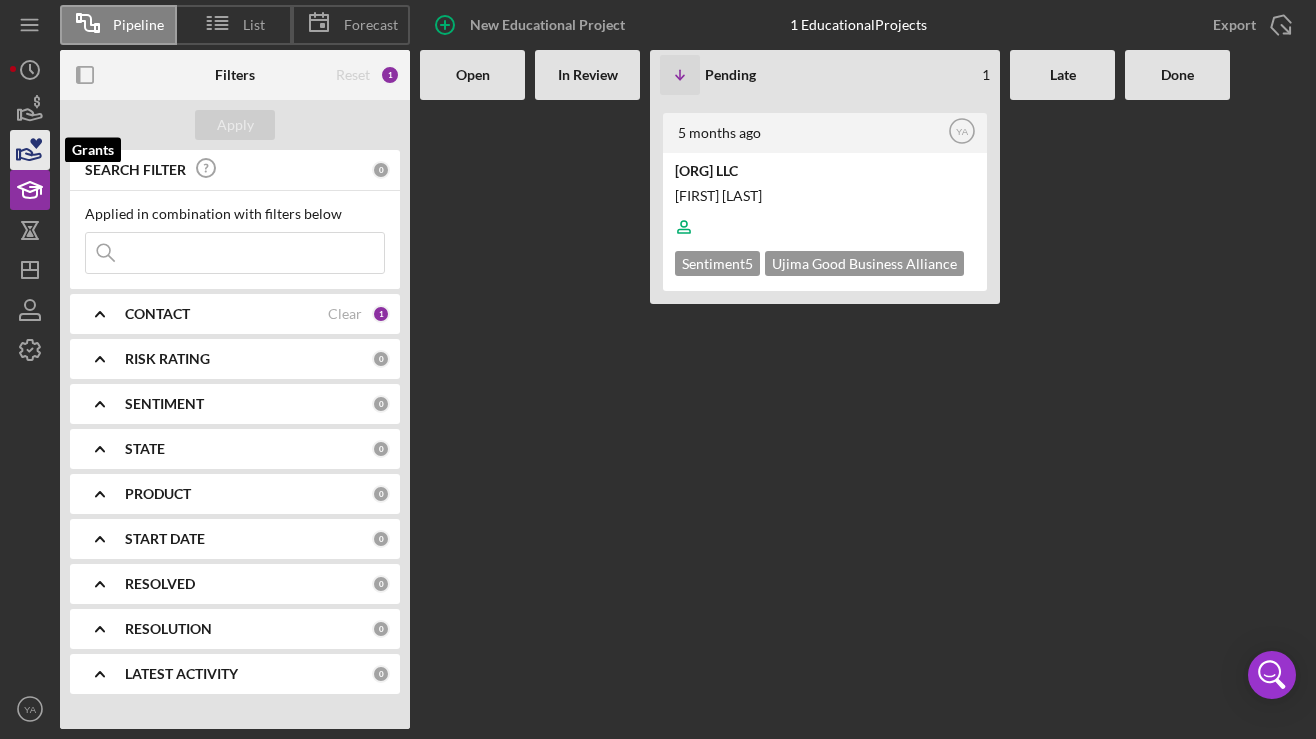 click 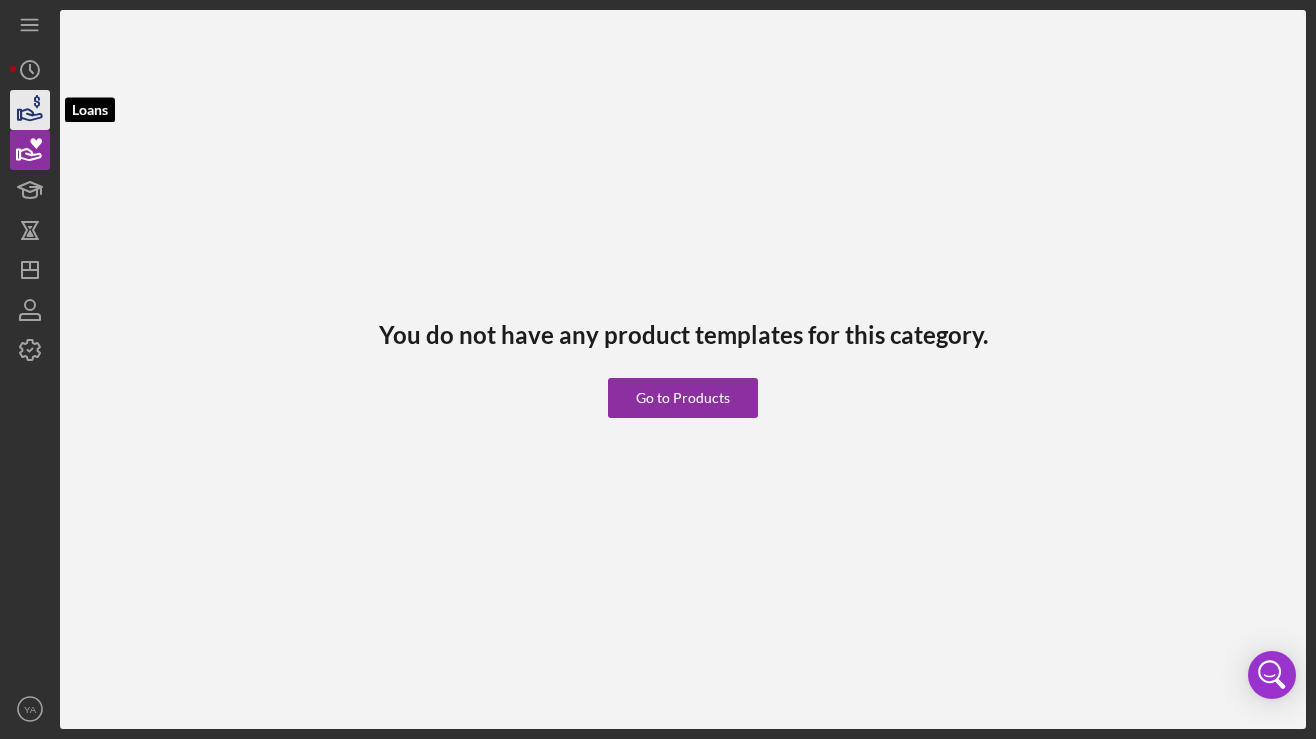 click 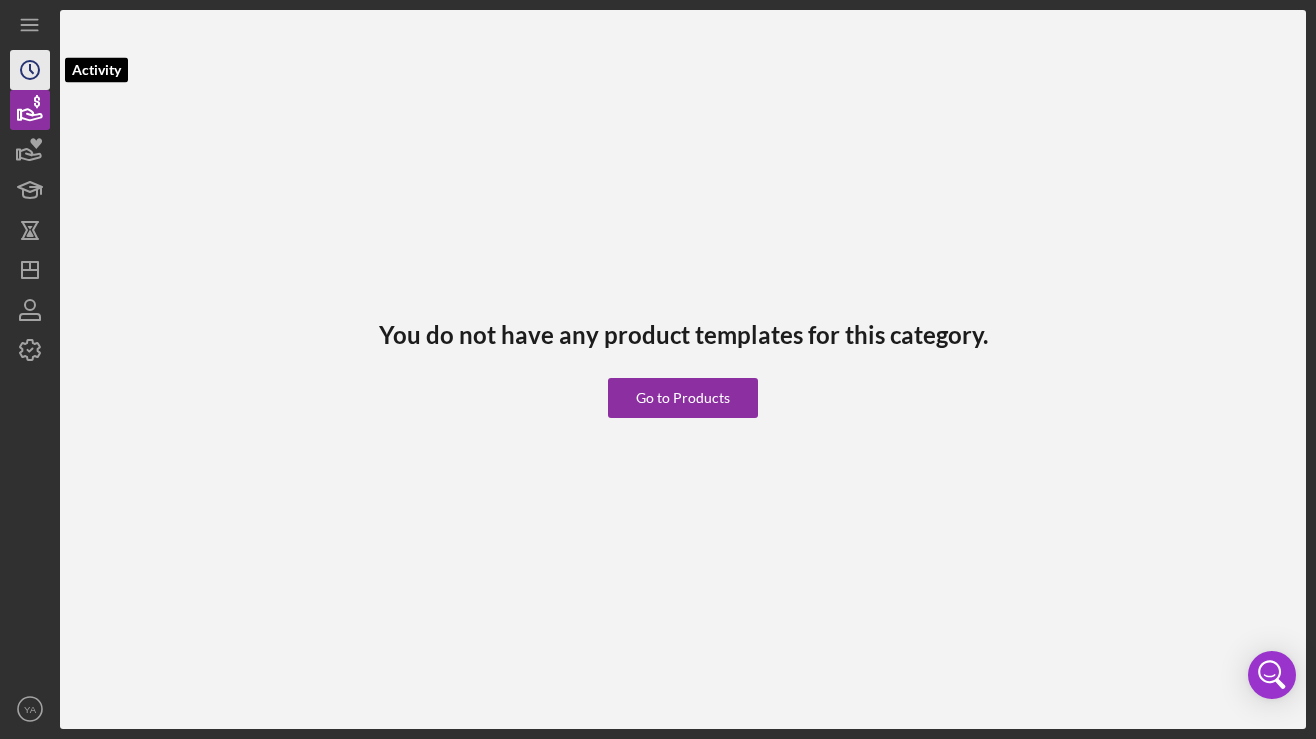 click on "Icon/History" 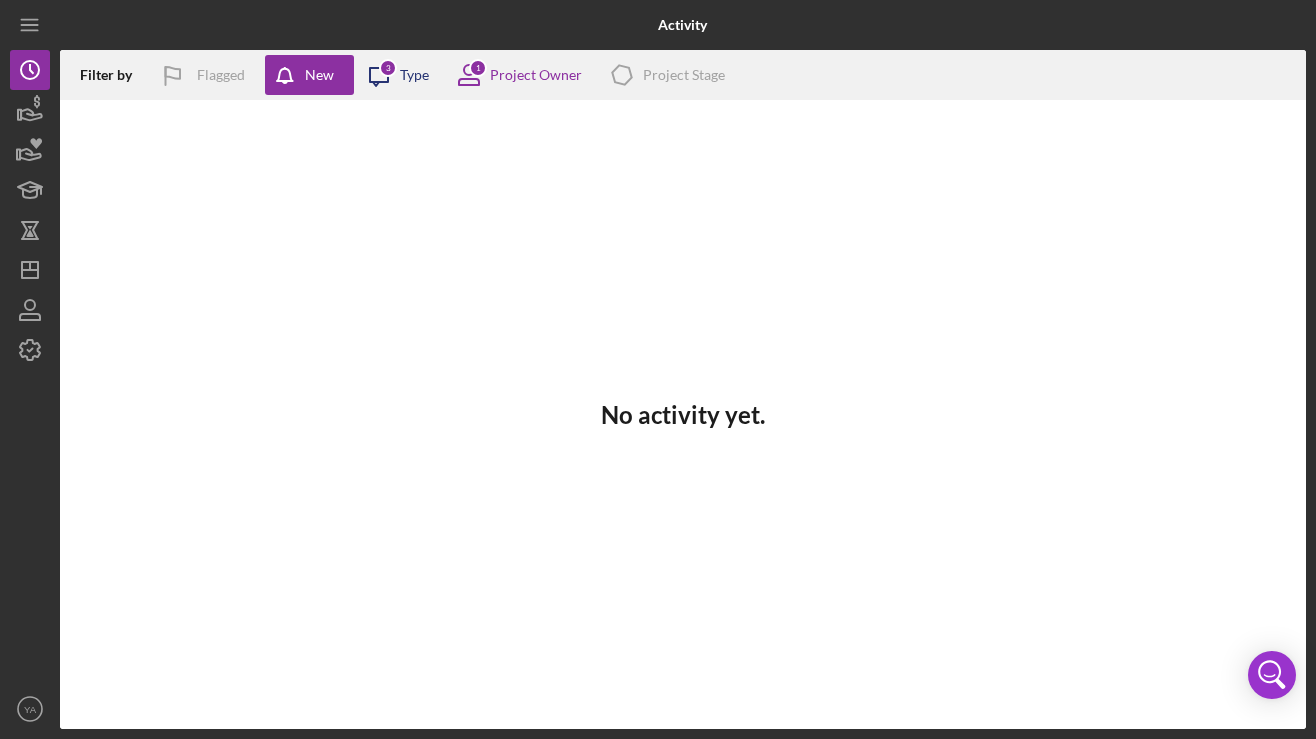 click on "Type" at bounding box center [414, 75] 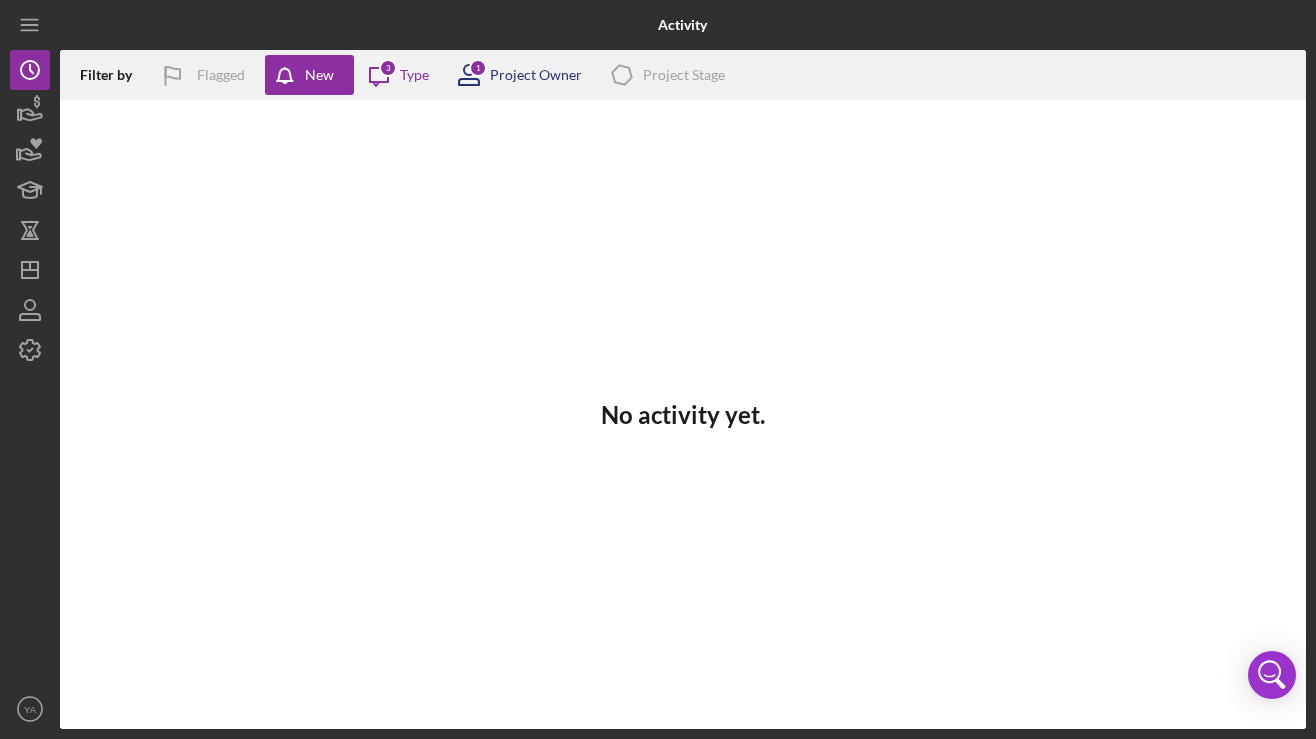 click on "1" at bounding box center (478, 68) 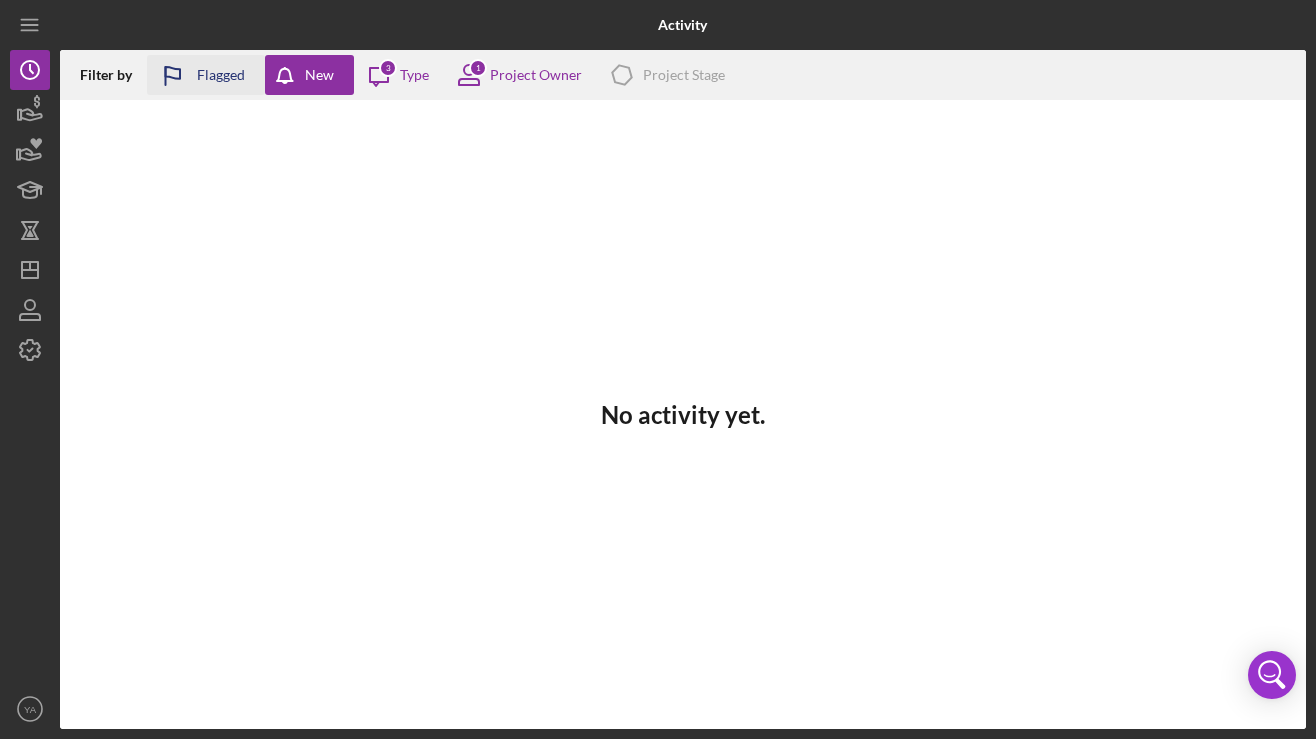 click on "Flagged" at bounding box center [221, 75] 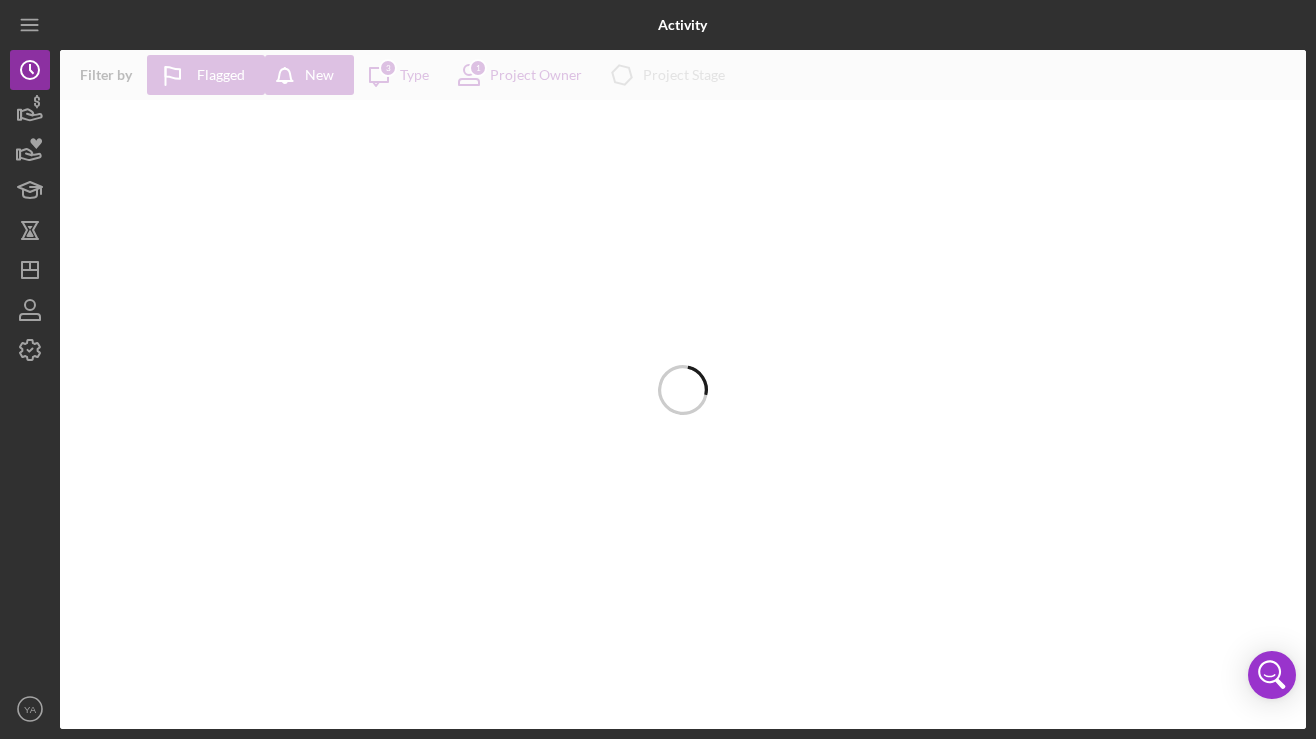 click at bounding box center [683, 389] 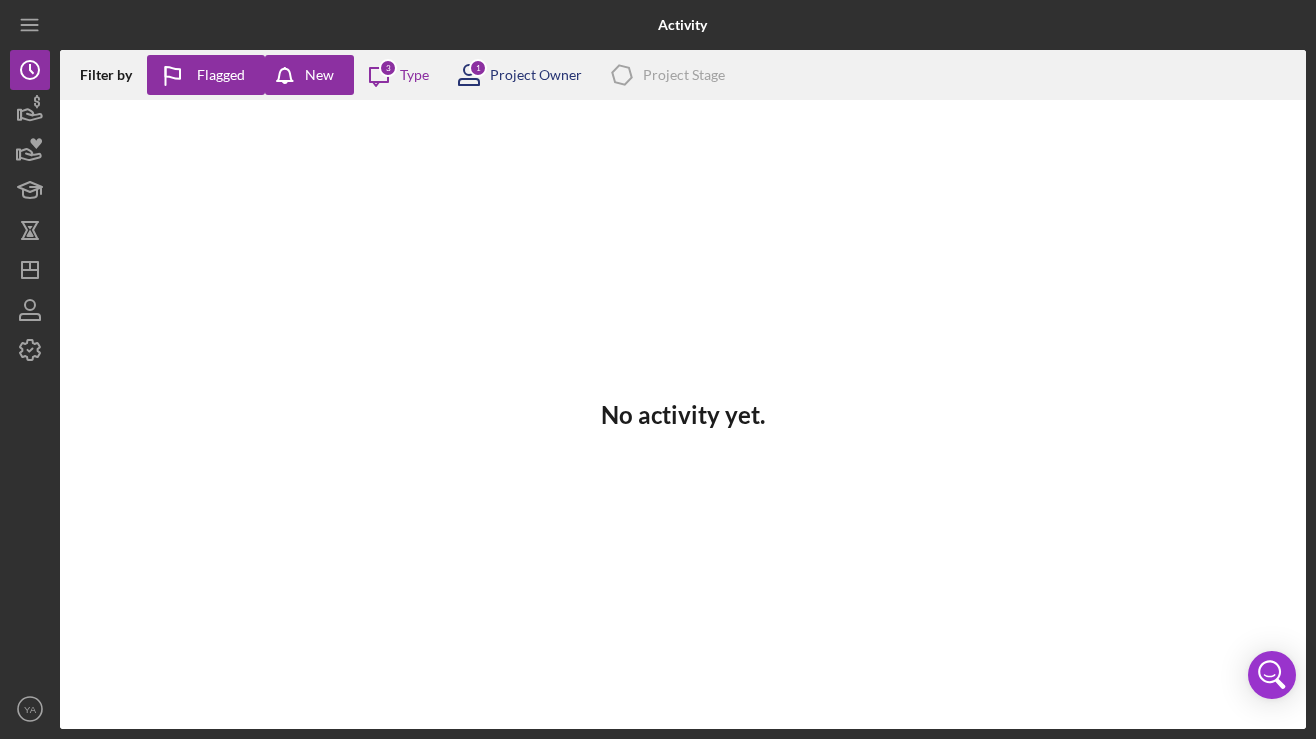 click on "Project Owner" at bounding box center [536, 75] 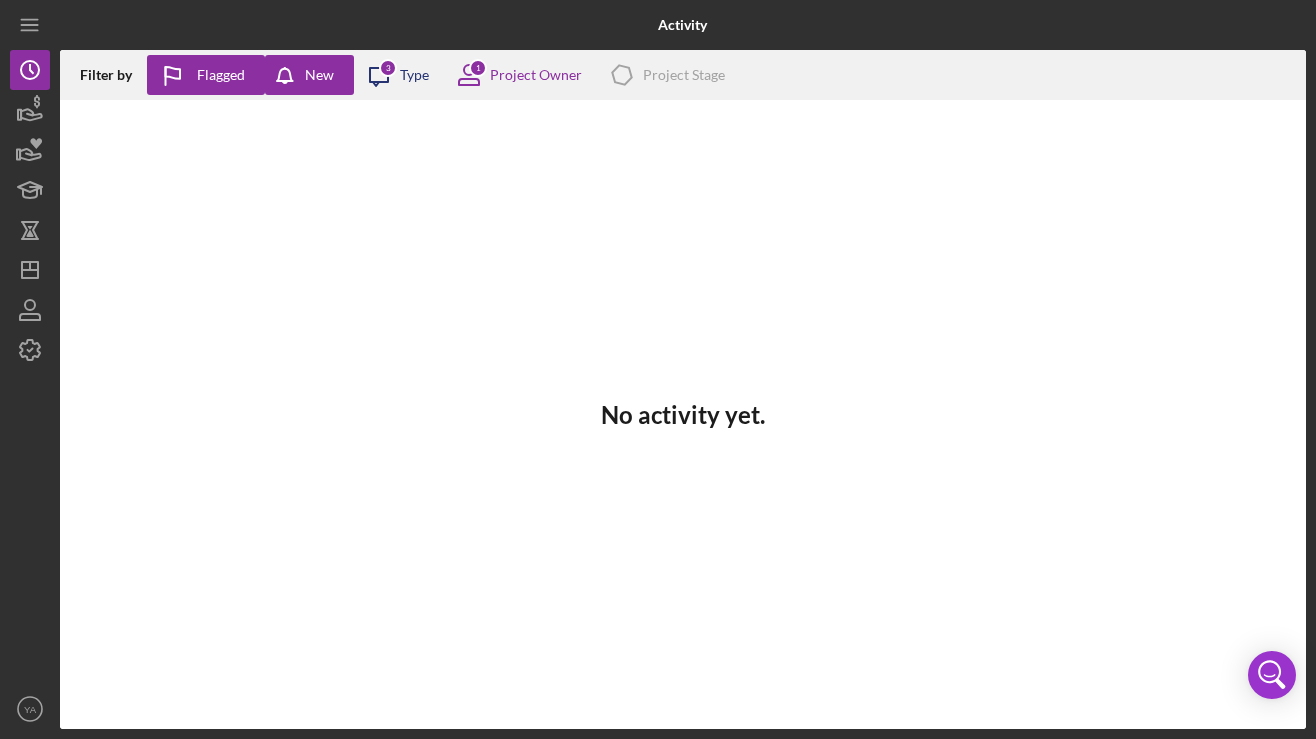 click on "Type" at bounding box center (414, 75) 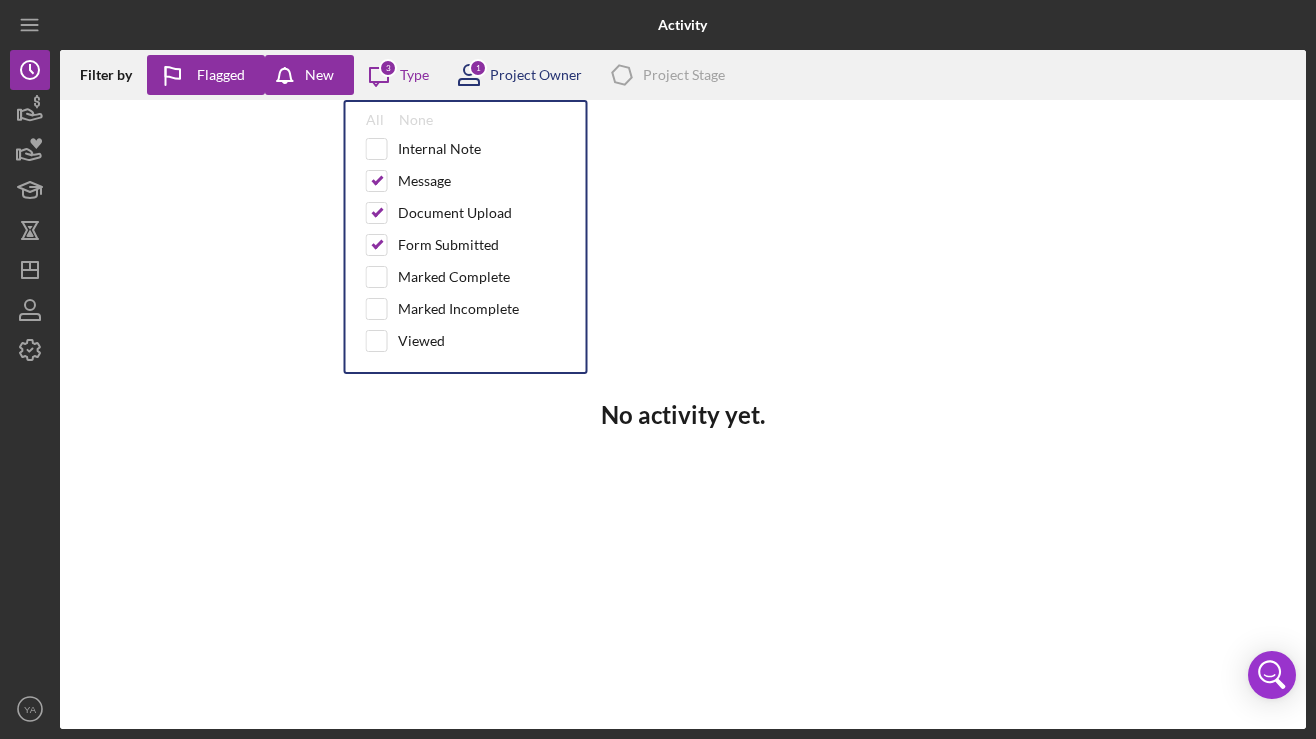 click 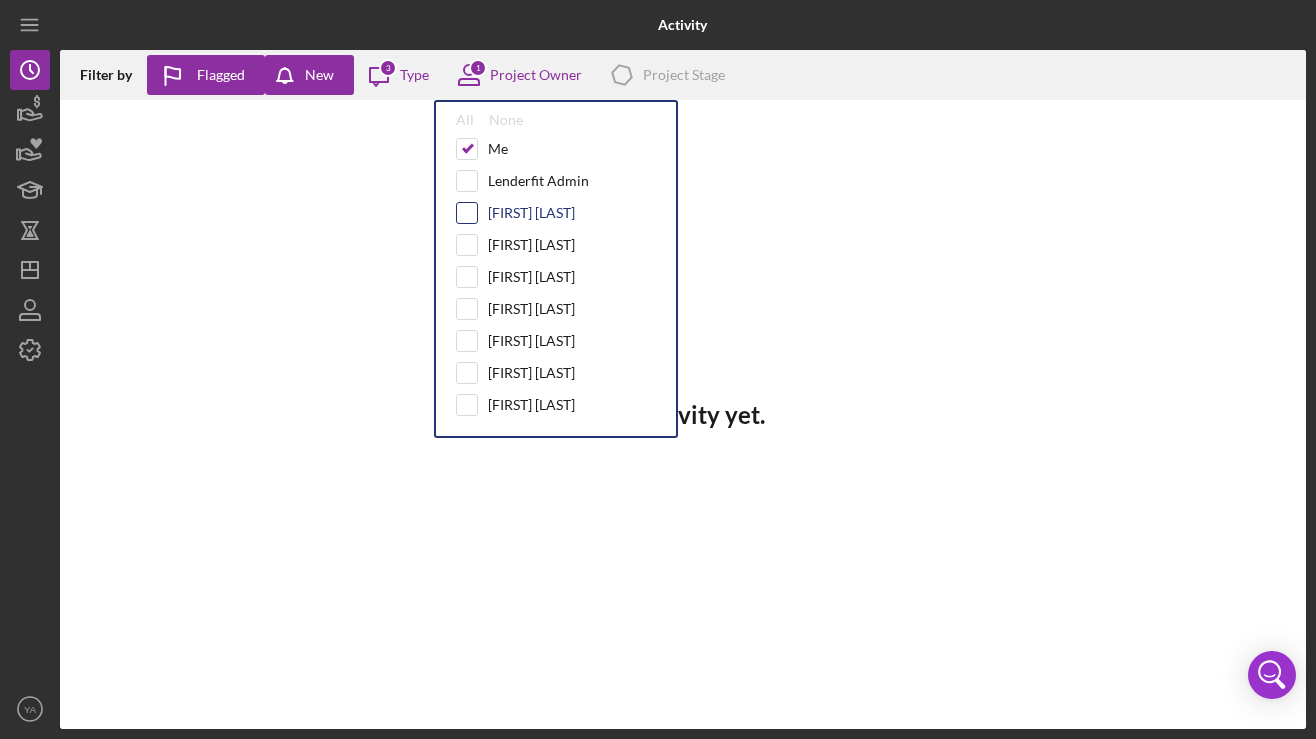click at bounding box center (467, 213) 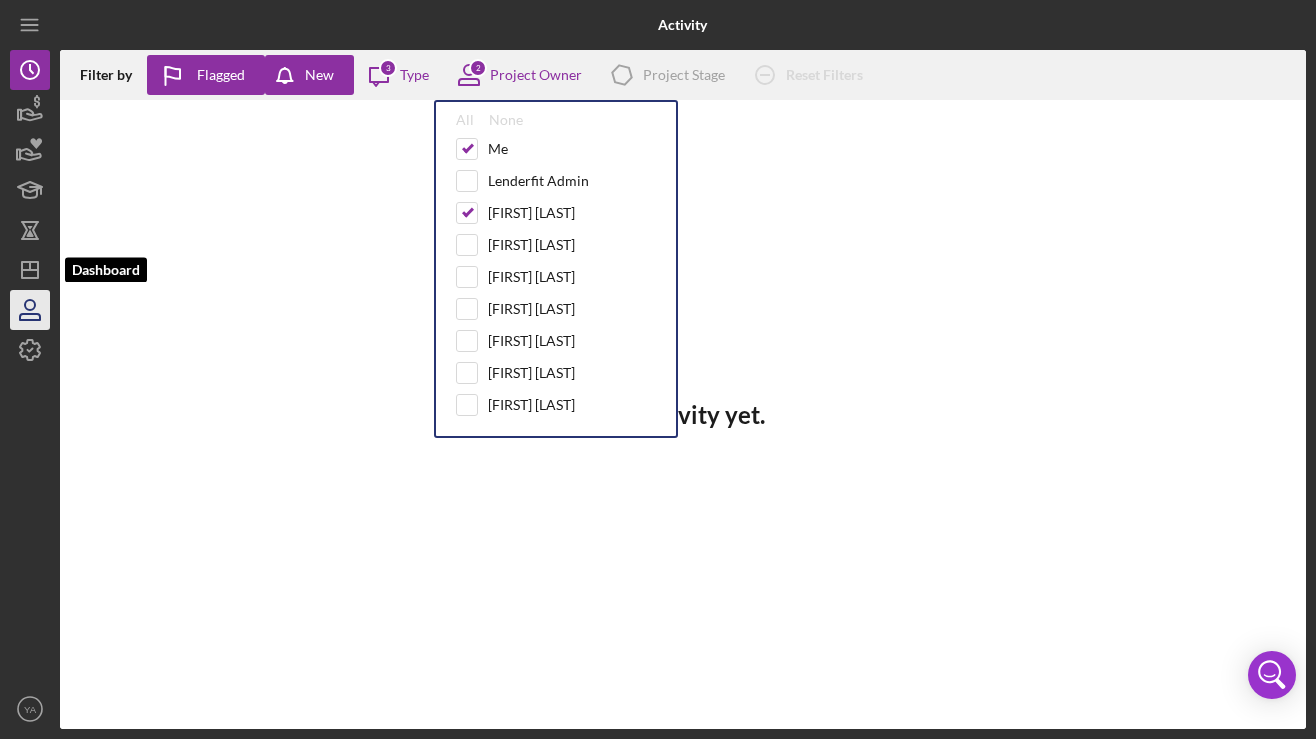 click 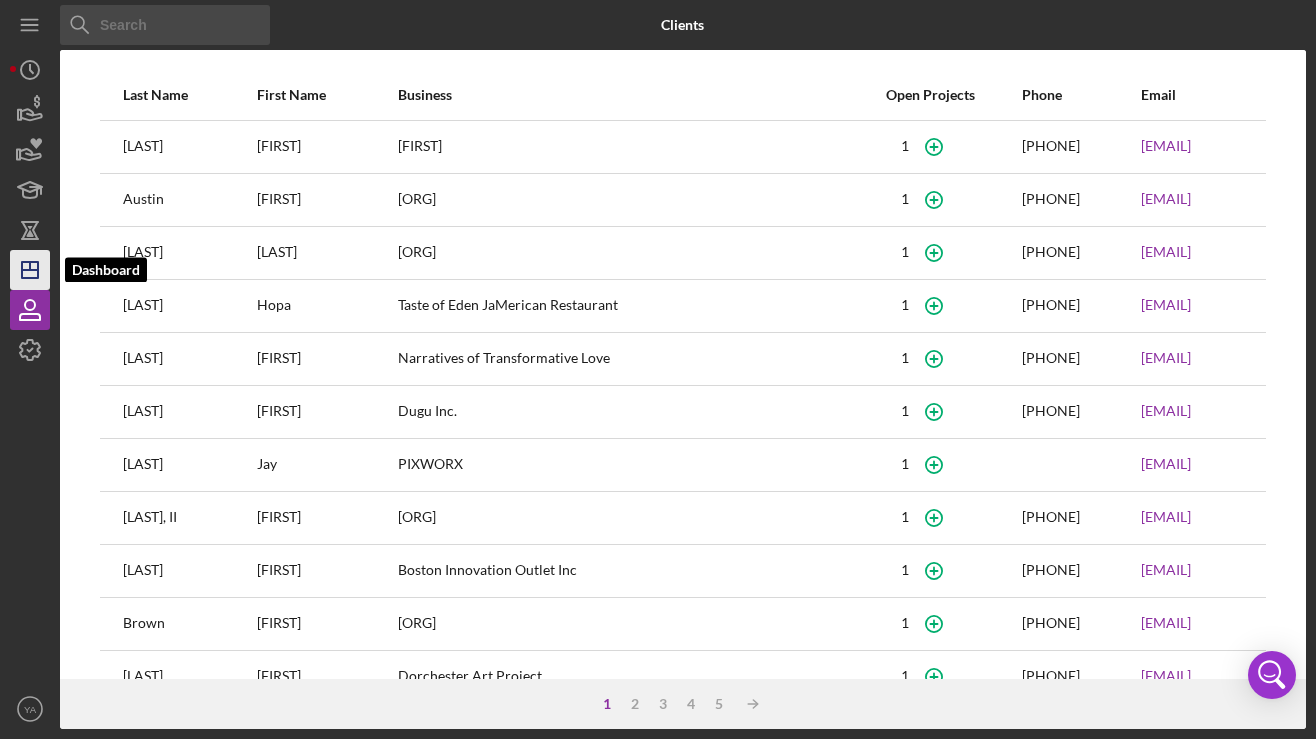 click on "Icon/Dashboard" 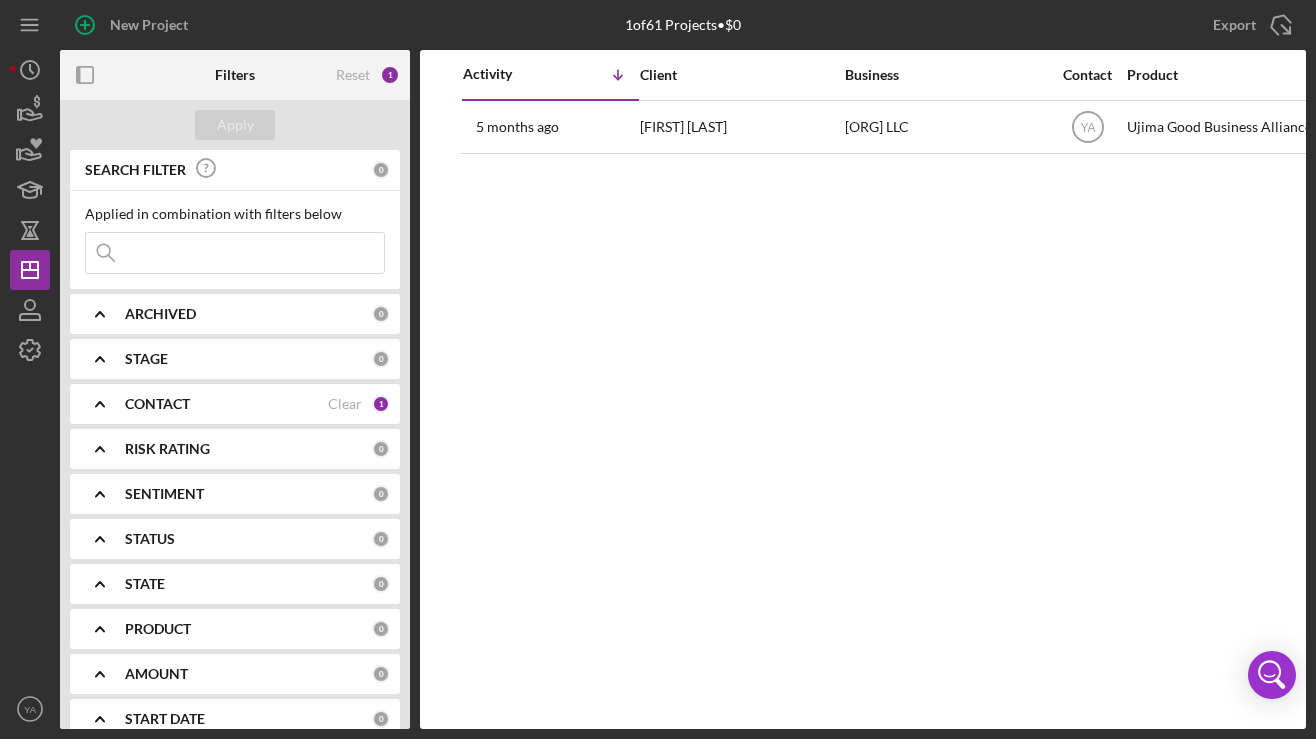 click on "ARCHIVED" at bounding box center (160, 314) 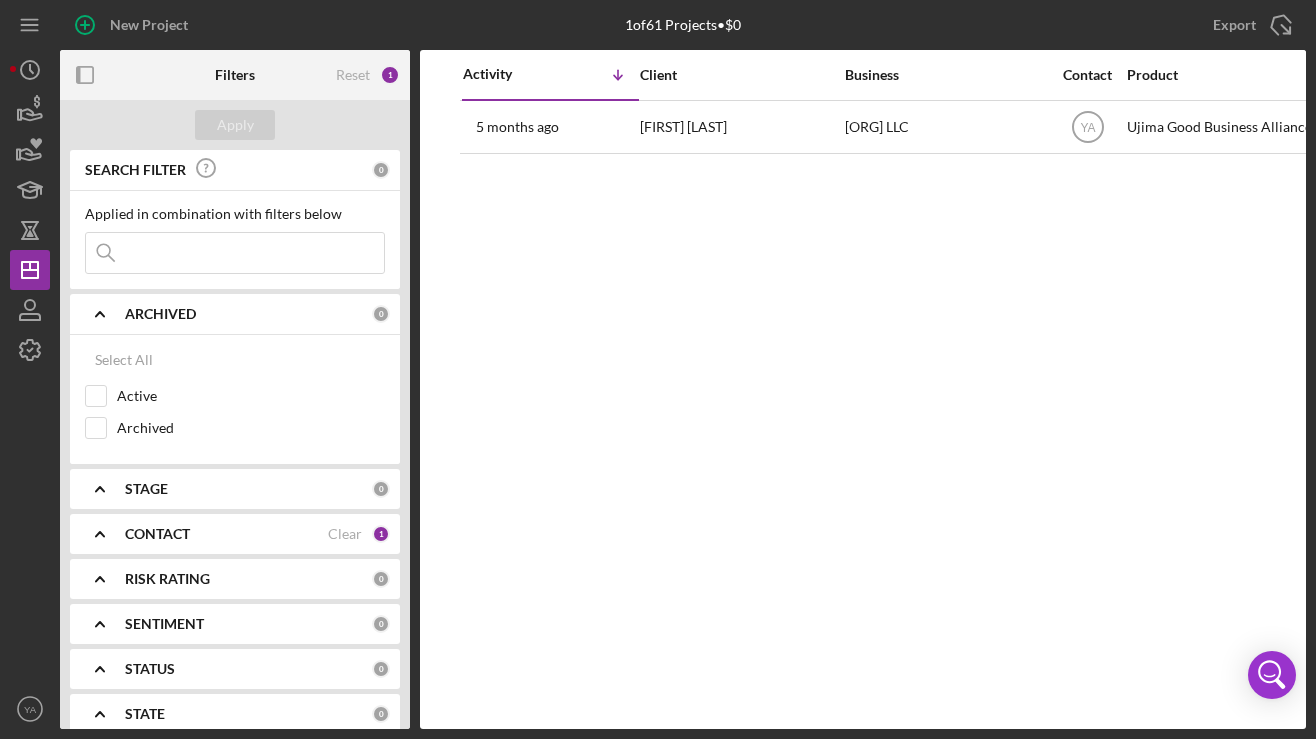 scroll, scrollTop: 64, scrollLeft: 0, axis: vertical 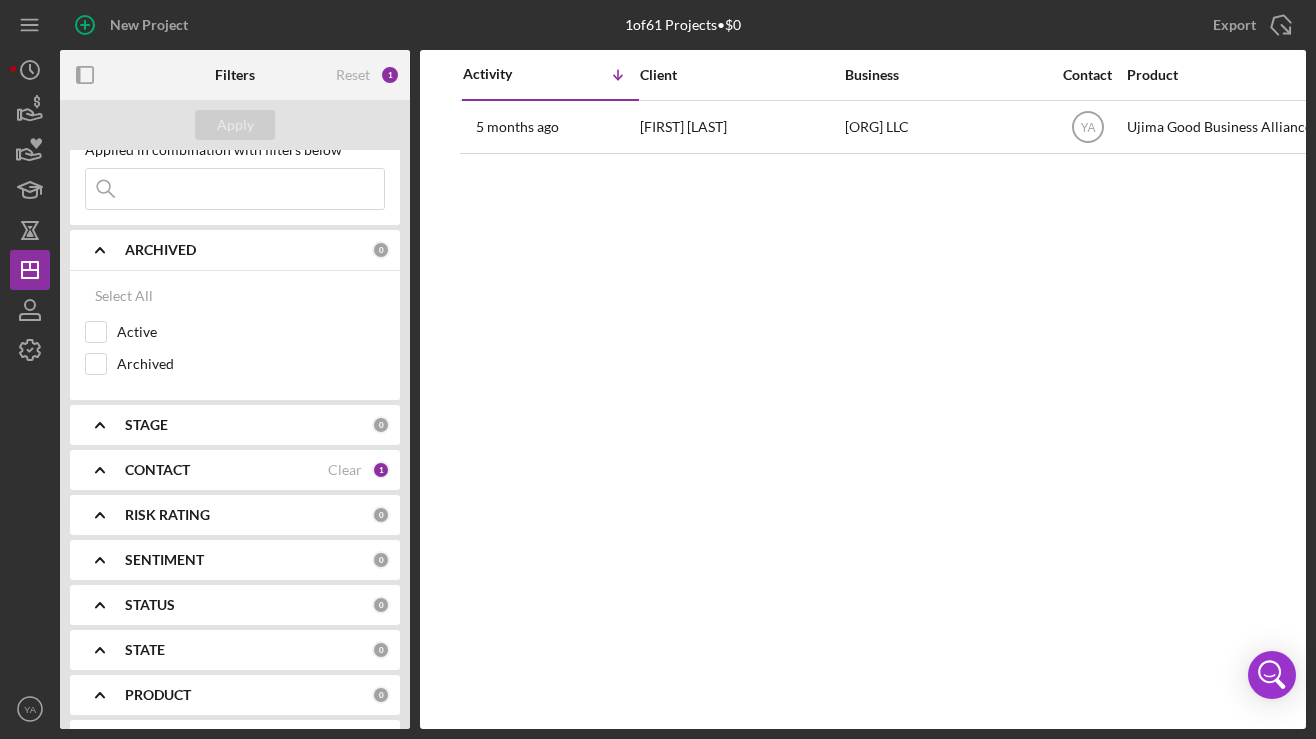 click on "Activity Icon/Table Sort Arrow Client Business Contact Product Category Amount Started Closing Checklist Stage Status Sentiment Risk Rating Resolution Resolved State View 5 months ago [FIRST] [LAST] [FIRST] [LAST] [ORG] LLC Icon/User Photo YA [ORG] [ORG] Educational 3/18/25 Pending Ongoing 5 MA Icon/Navigate" at bounding box center (863, 389) 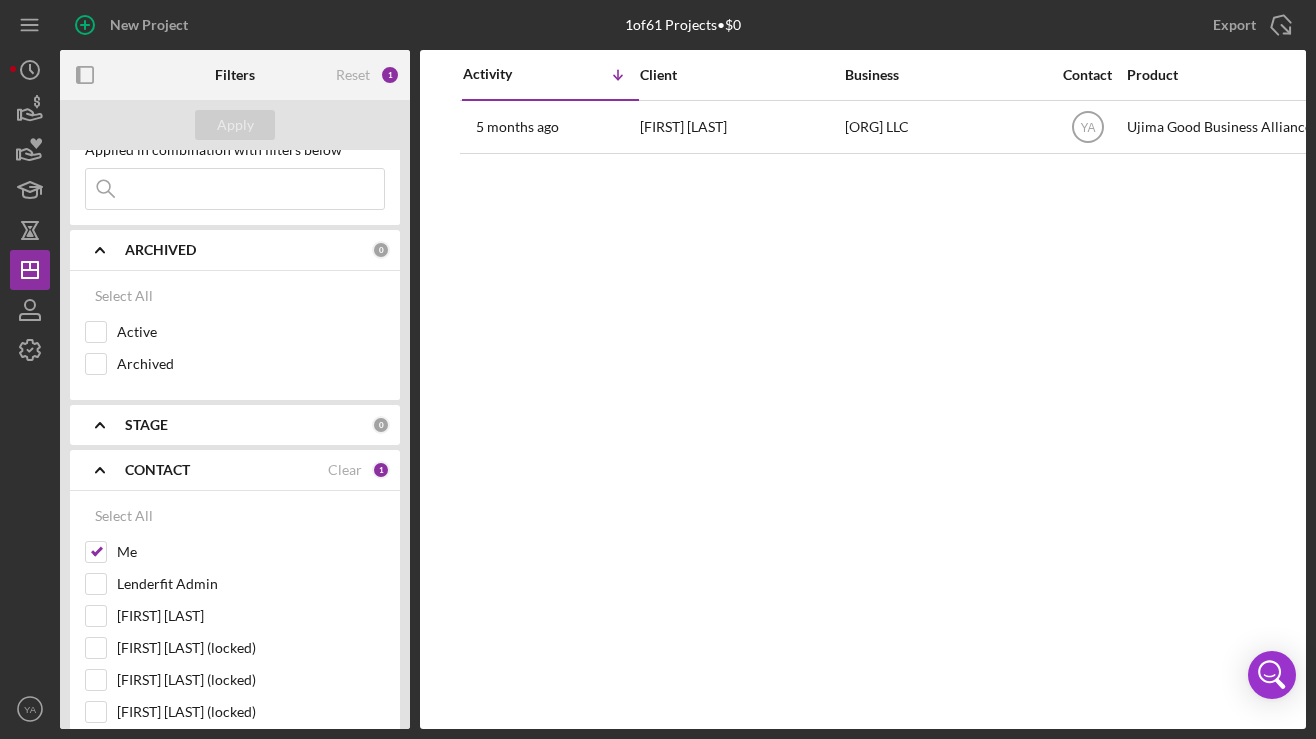 click on "CONTACT" at bounding box center (226, 470) 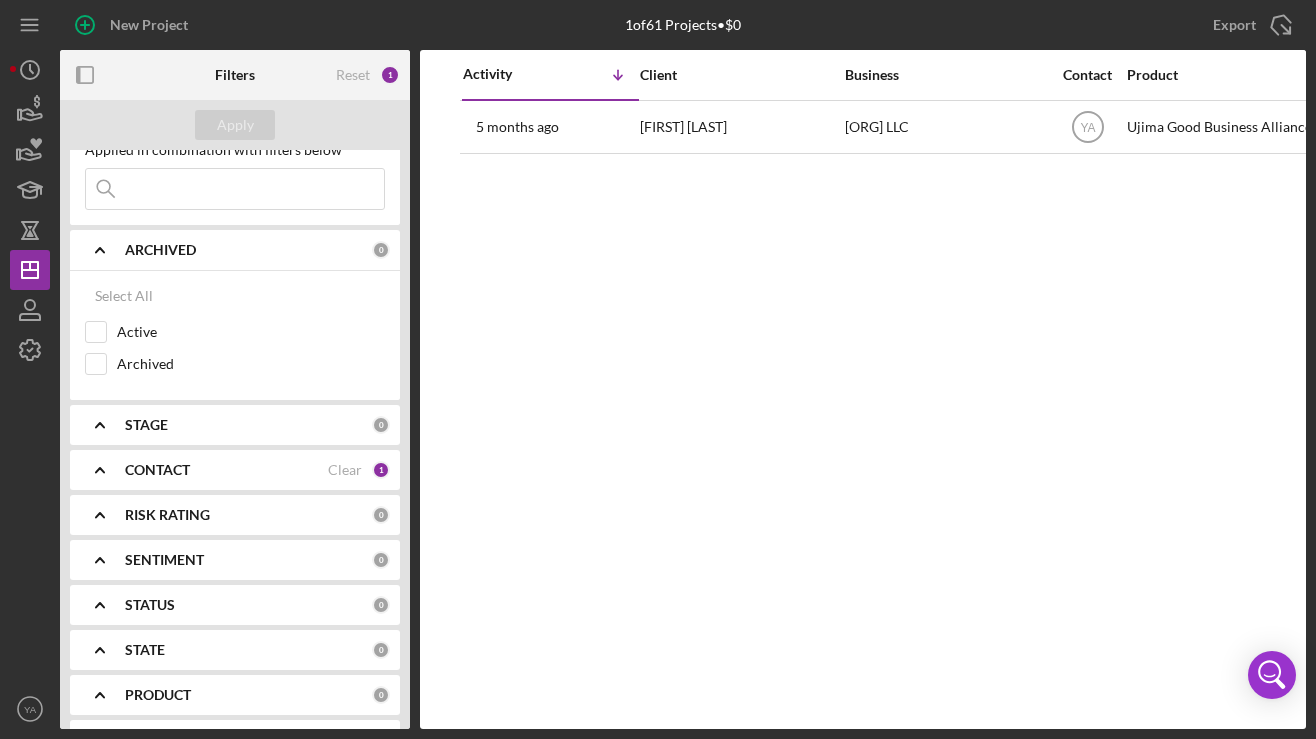 click on "STATUS" at bounding box center (248, 605) 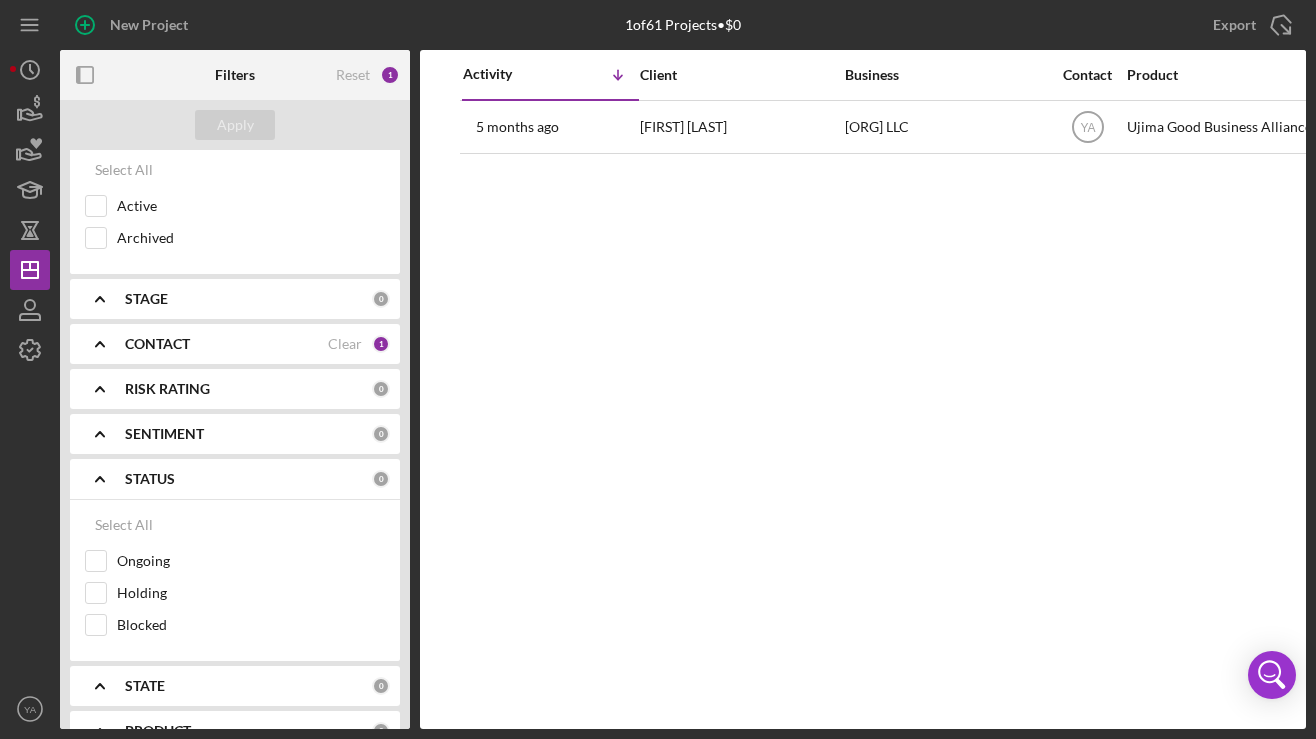 scroll, scrollTop: 111, scrollLeft: 0, axis: vertical 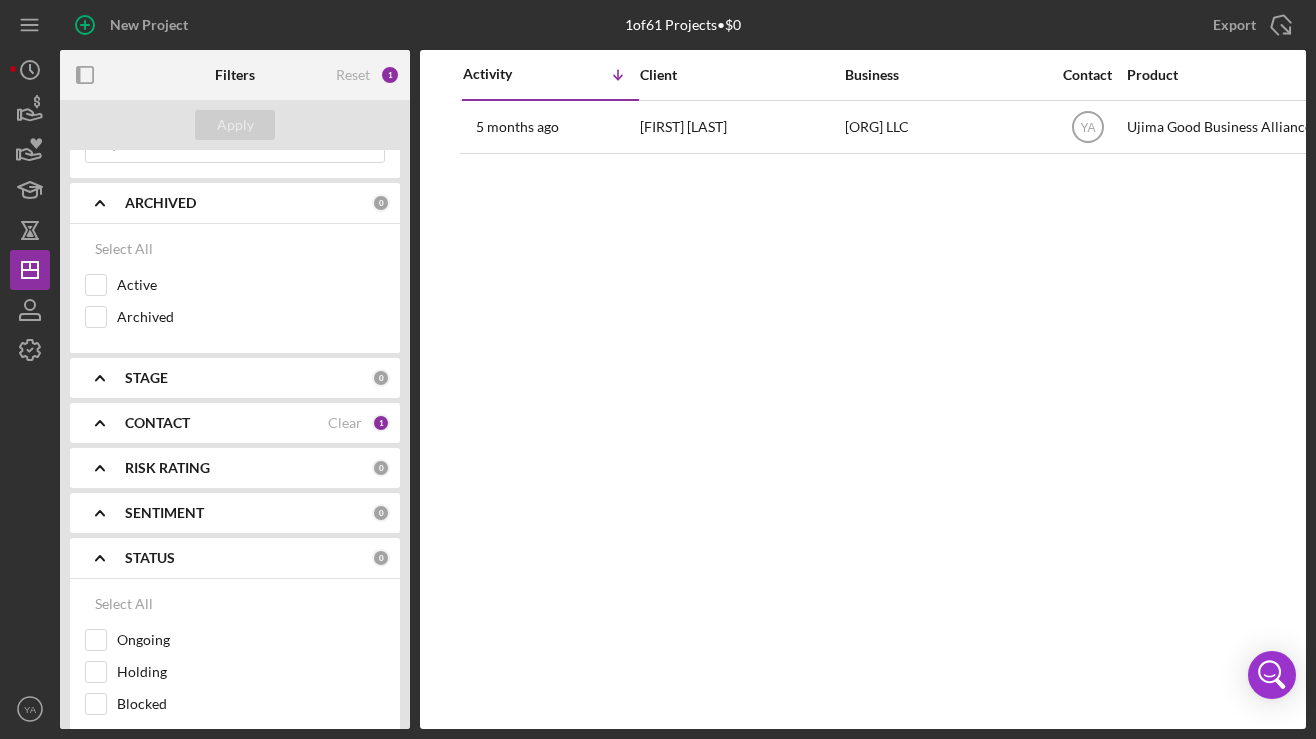 click on "Icon/Expander" 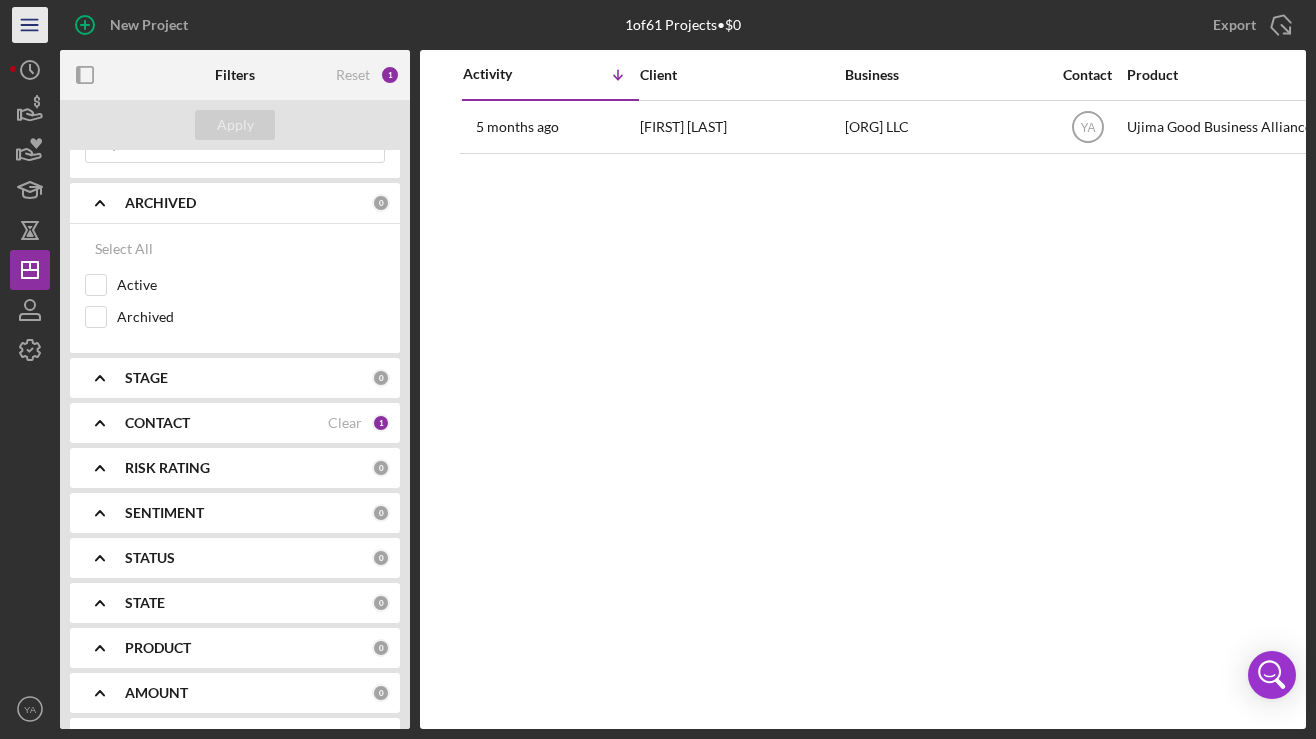 click on "Icon/Menu" 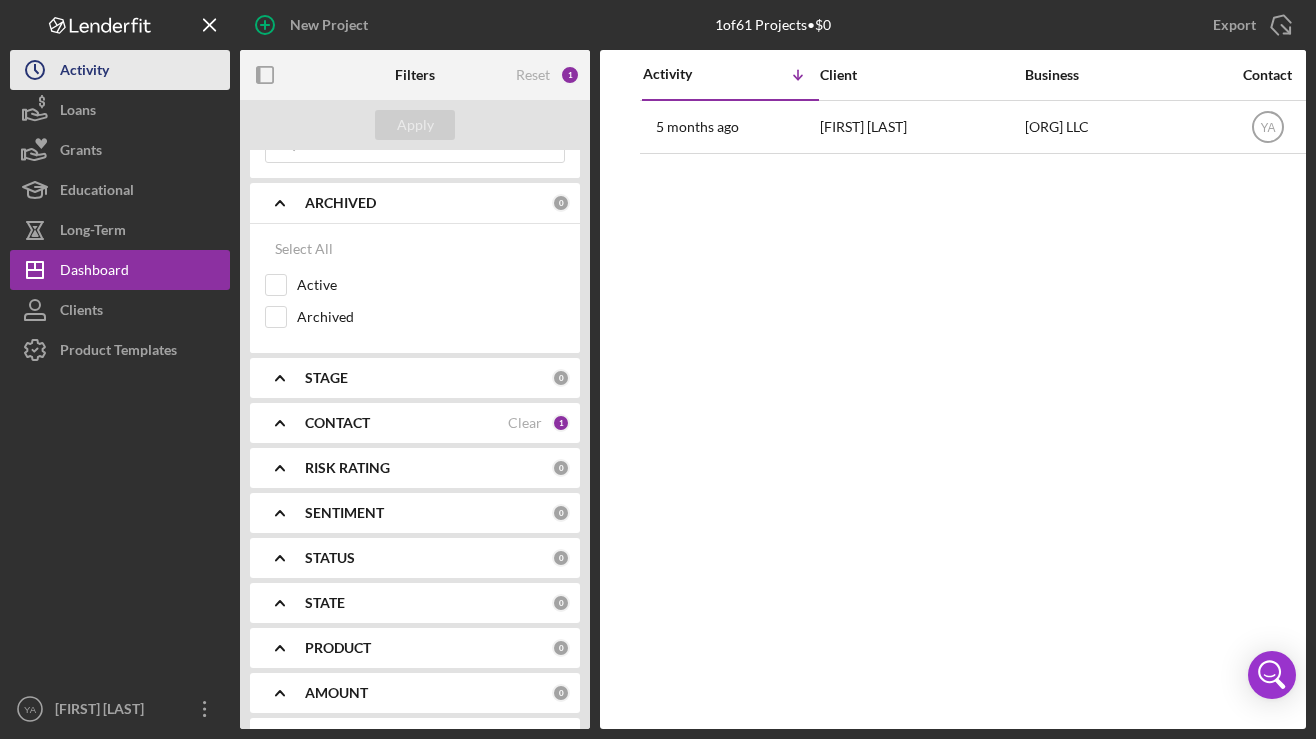 click on "Activity" at bounding box center [84, 72] 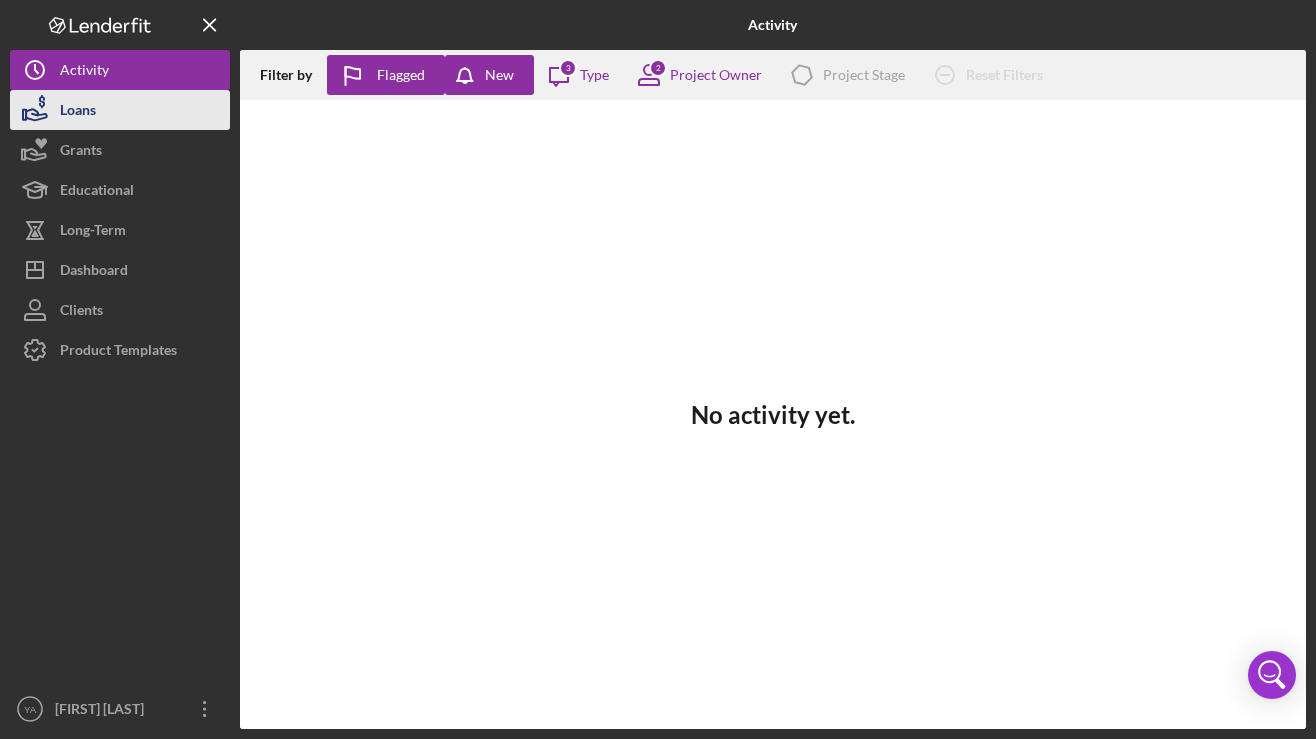 click on "Loans" at bounding box center (78, 112) 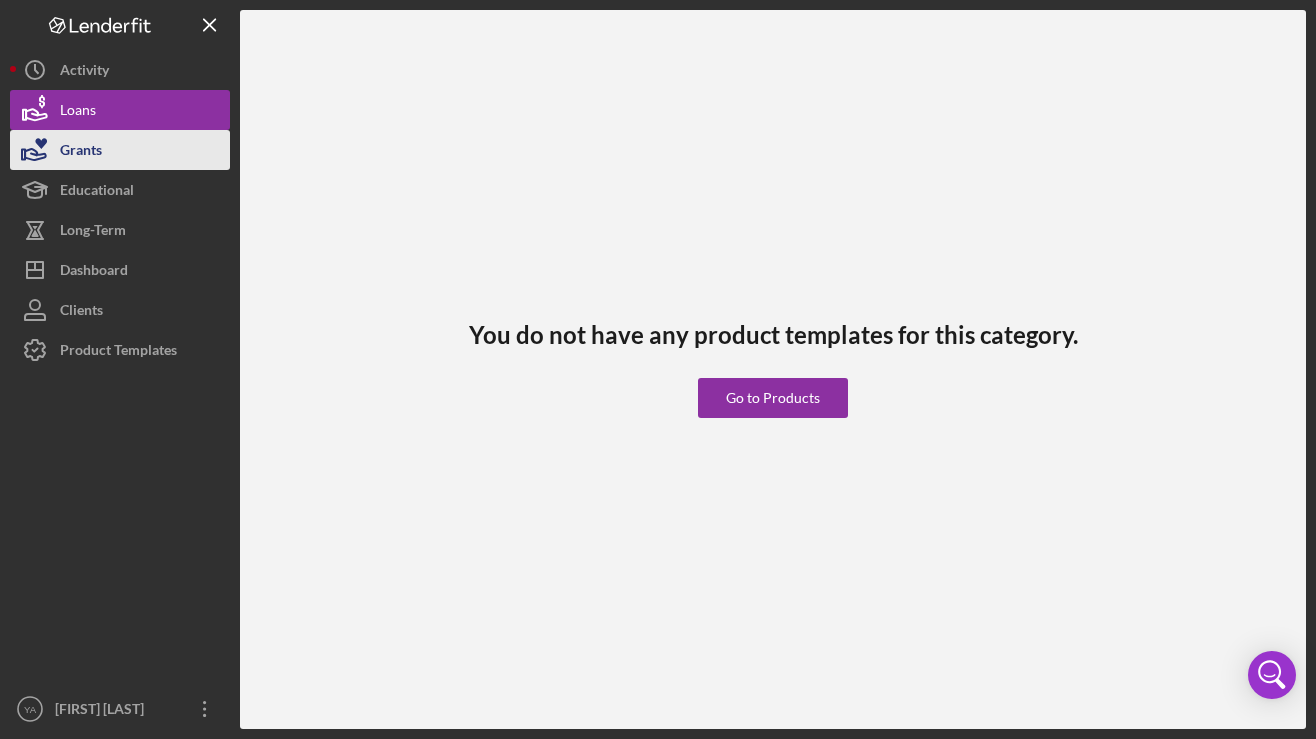click on "Grants" at bounding box center (81, 152) 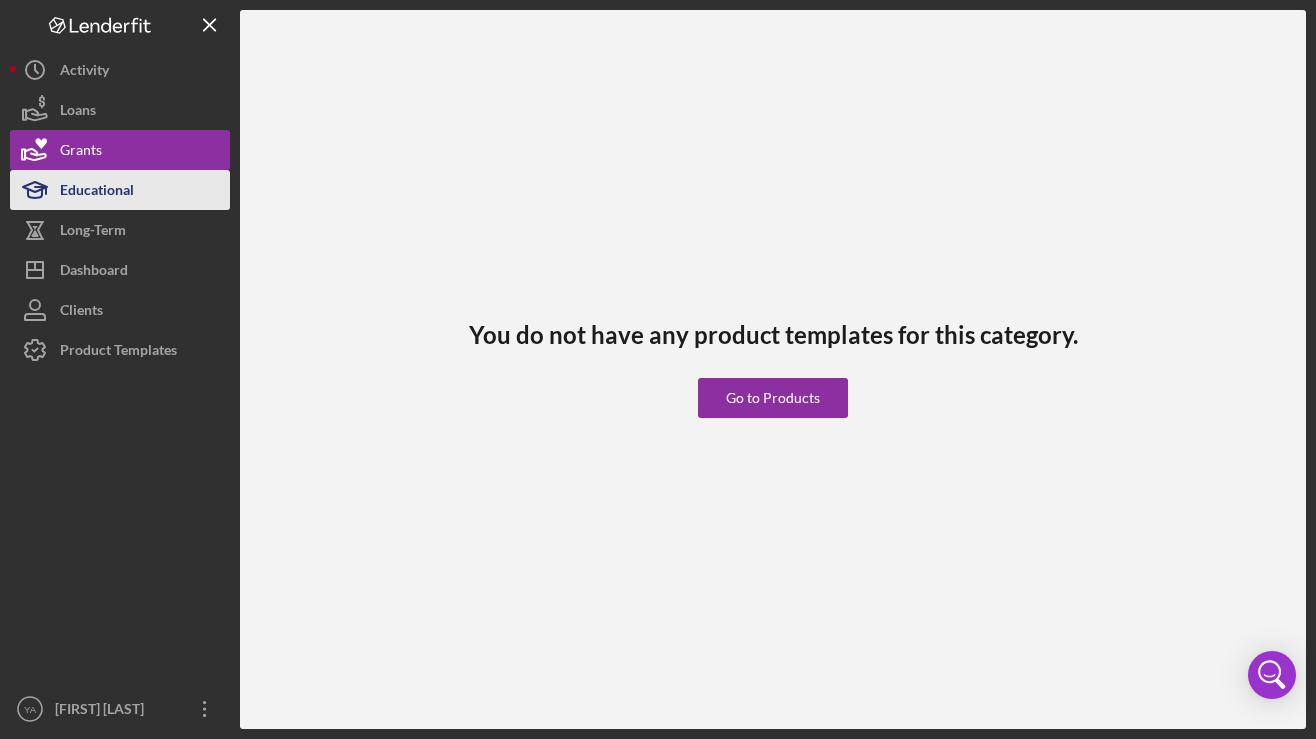 click on "Educational" at bounding box center (97, 192) 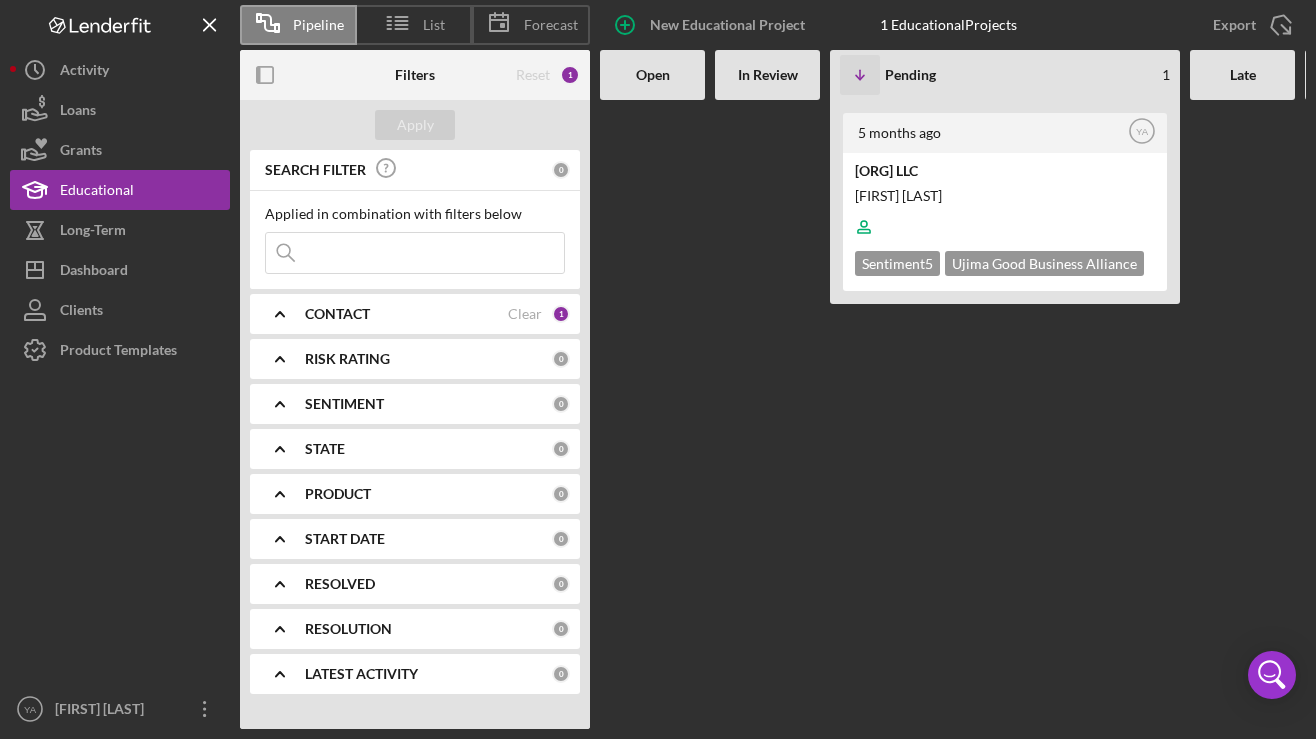 click on "CONTACT" at bounding box center [406, 314] 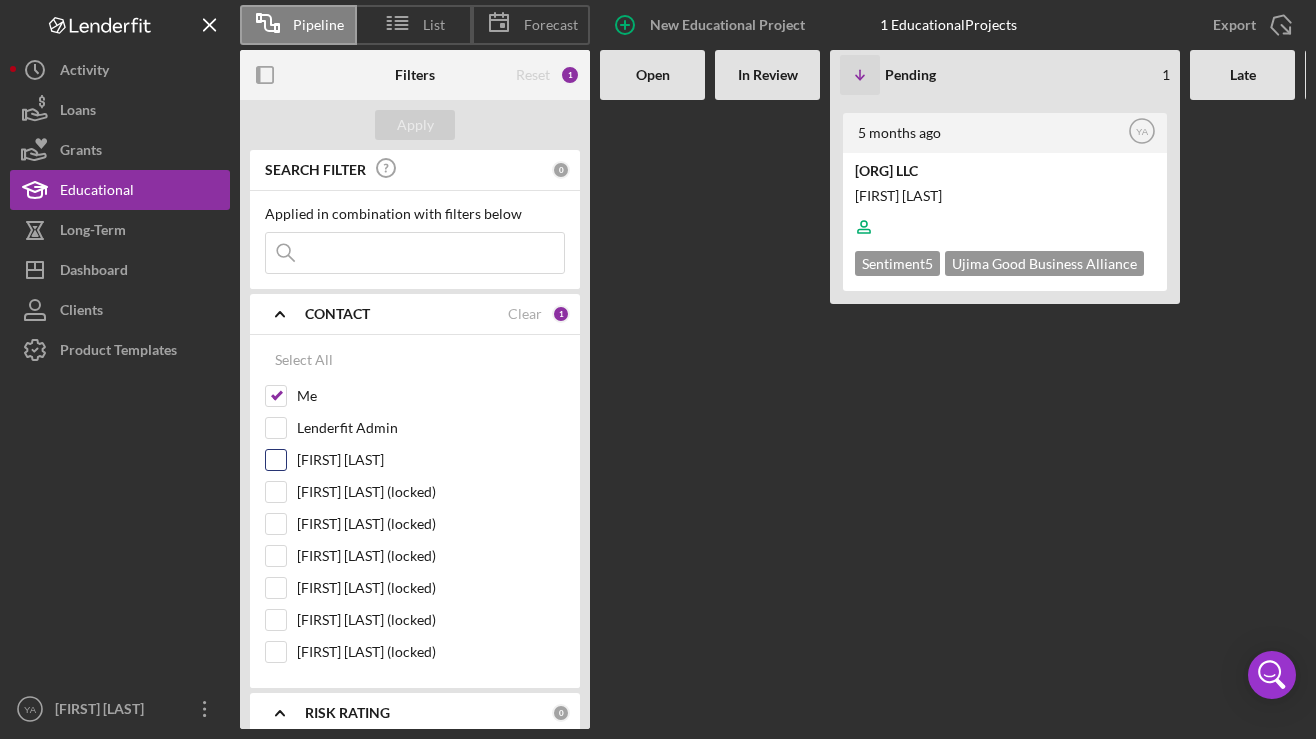 click on "[FIRST] [LAST]" at bounding box center [276, 460] 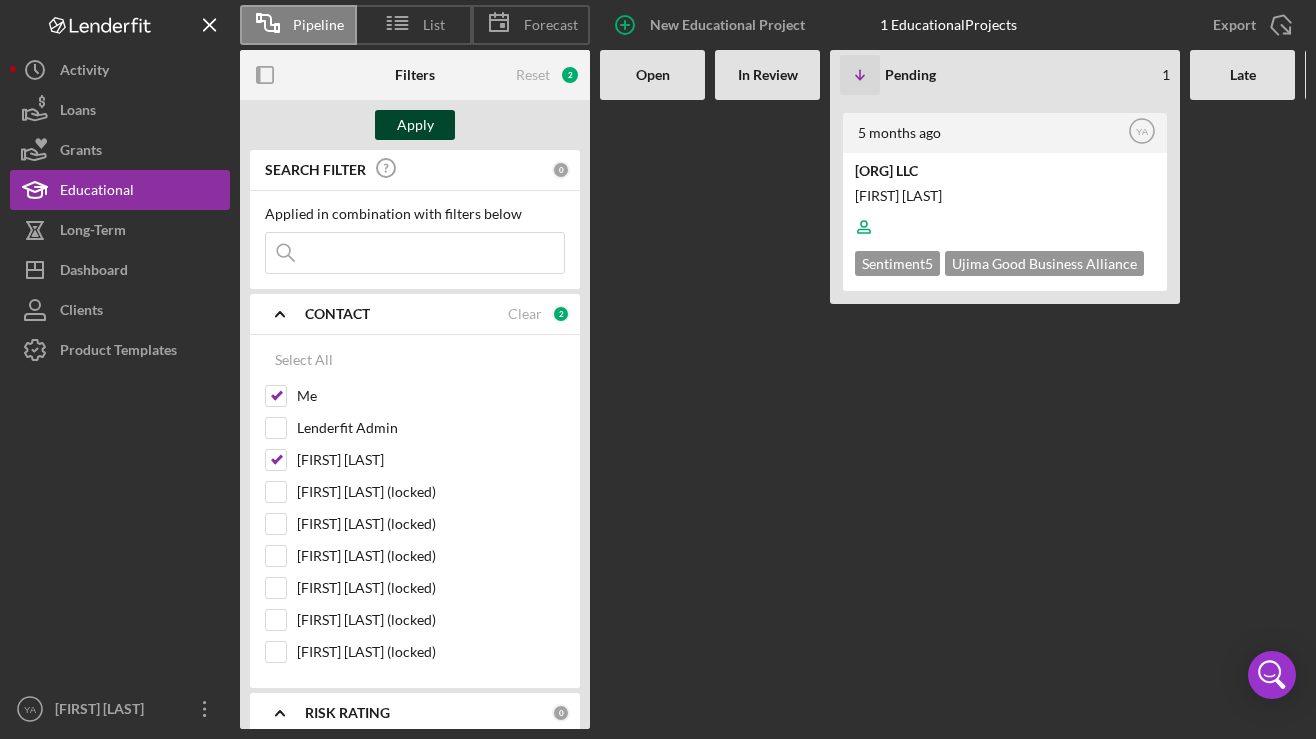 click on "Apply" at bounding box center (415, 125) 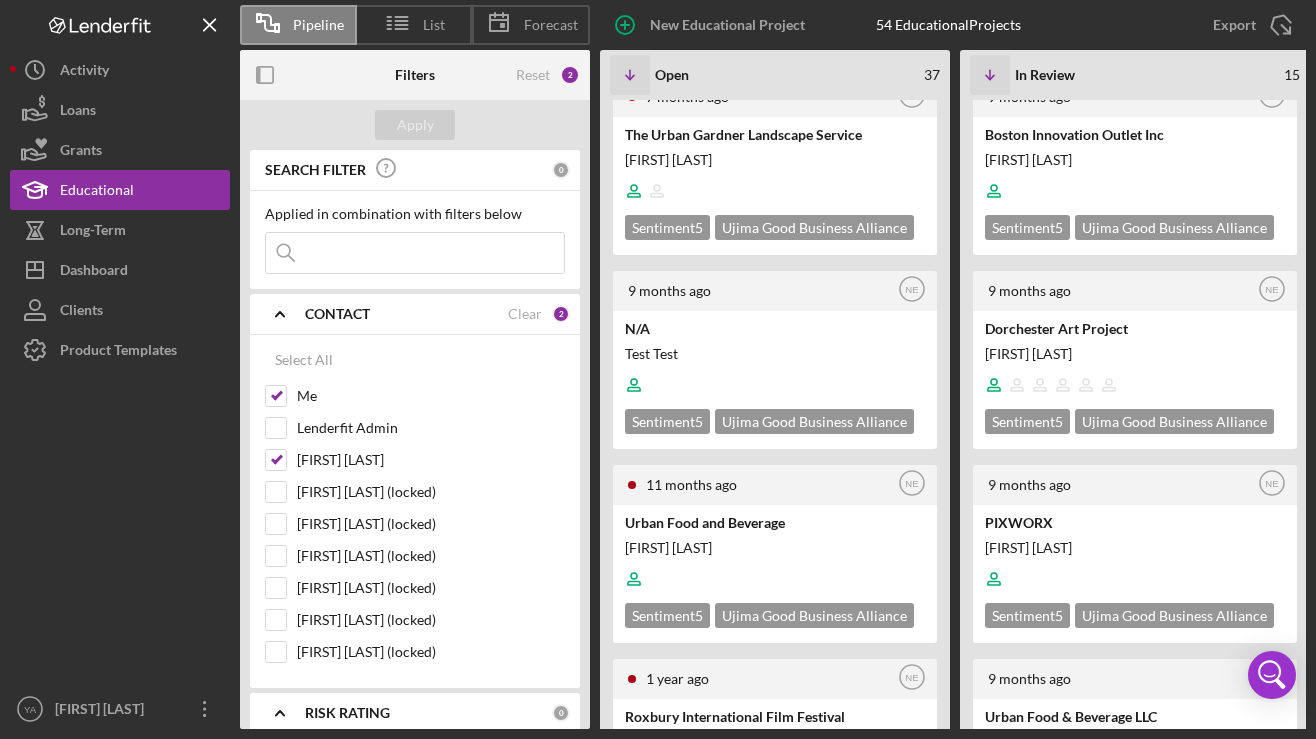 scroll, scrollTop: 15, scrollLeft: 0, axis: vertical 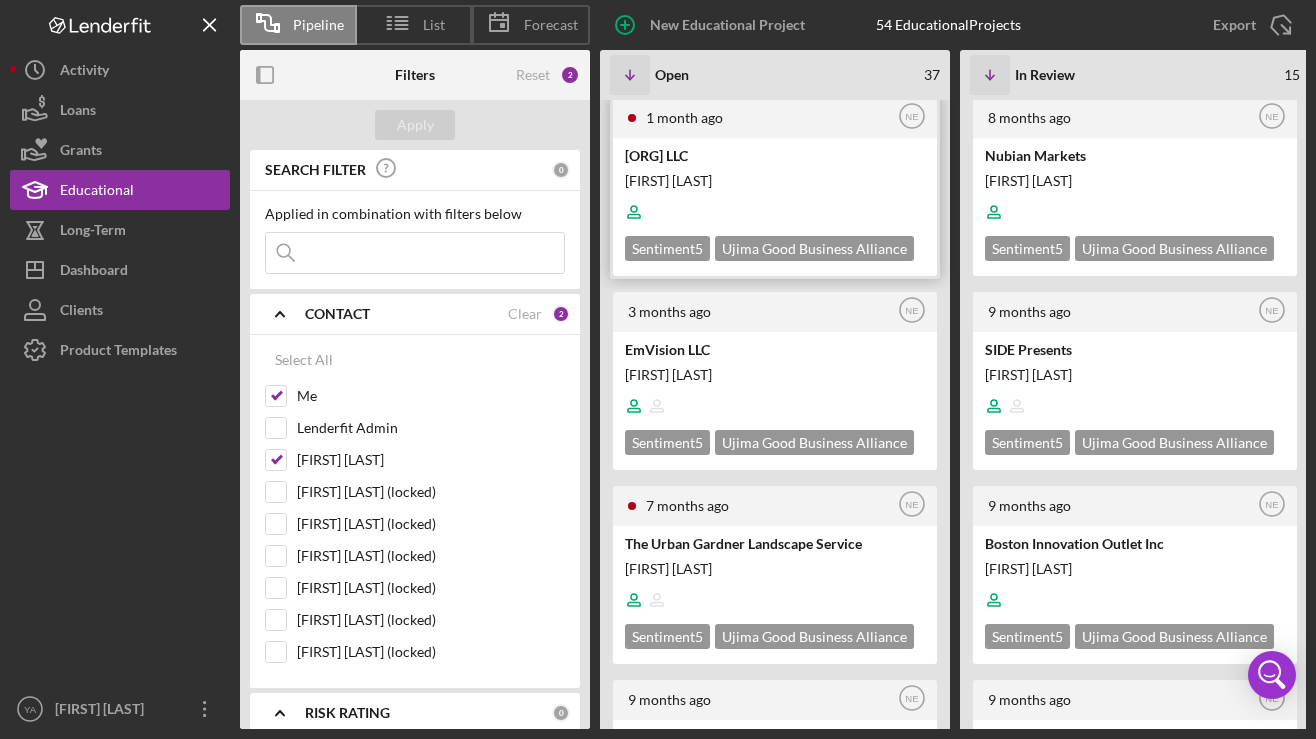 click on "[FIRST] [LAST]" at bounding box center [773, 180] 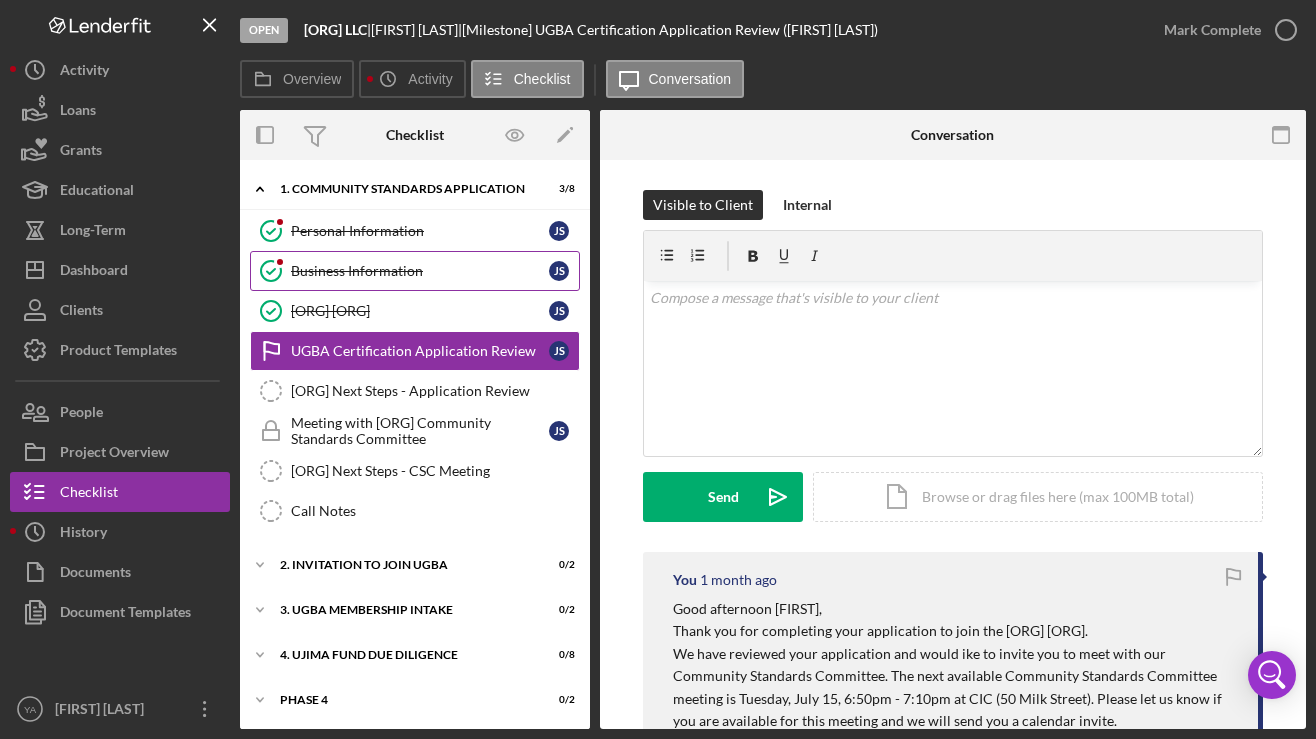 scroll, scrollTop: 0, scrollLeft: 0, axis: both 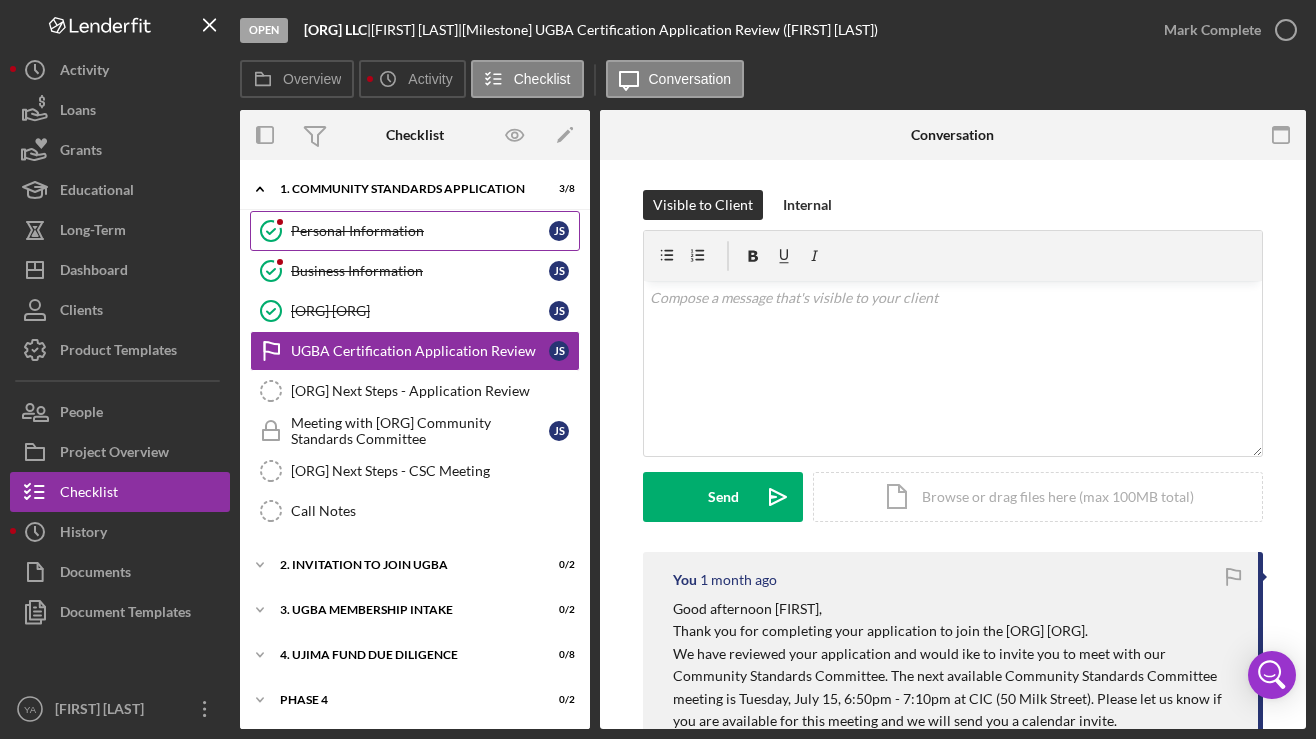 click on "Personal Information Personal Information J S" at bounding box center [415, 231] 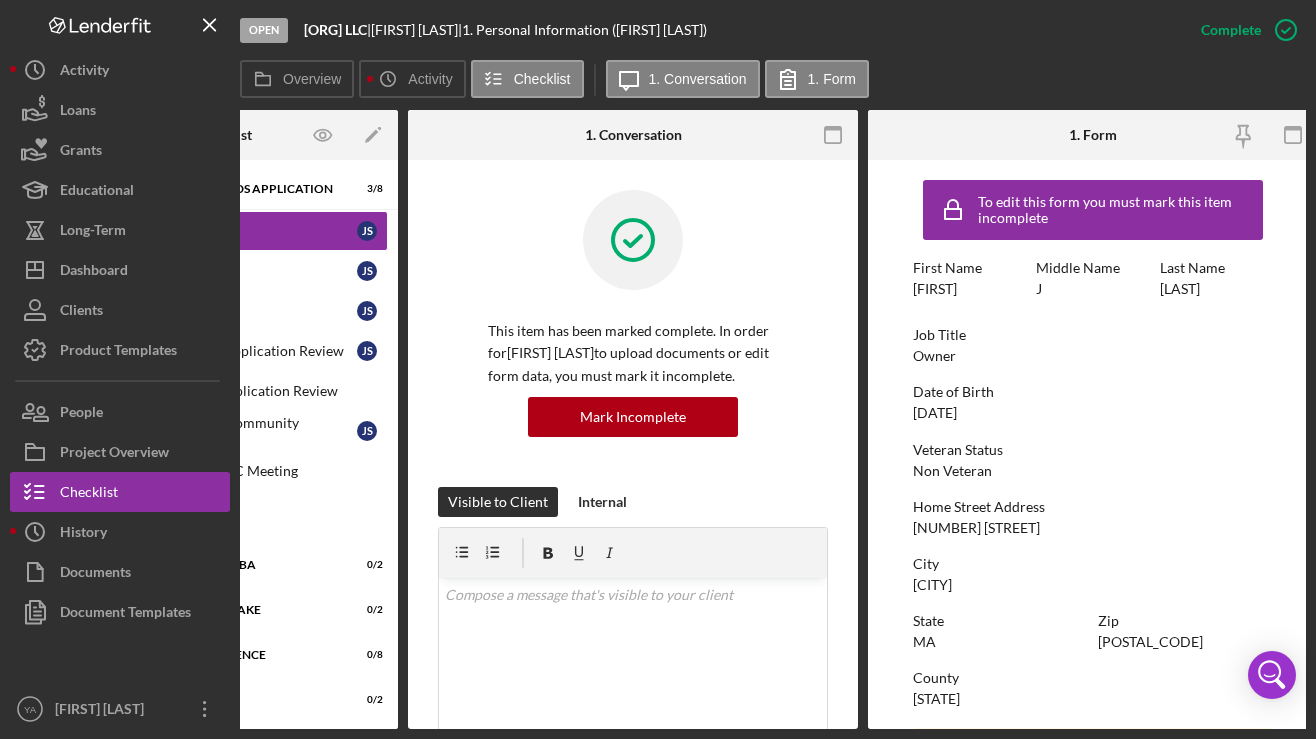 scroll, scrollTop: 0, scrollLeft: 195, axis: horizontal 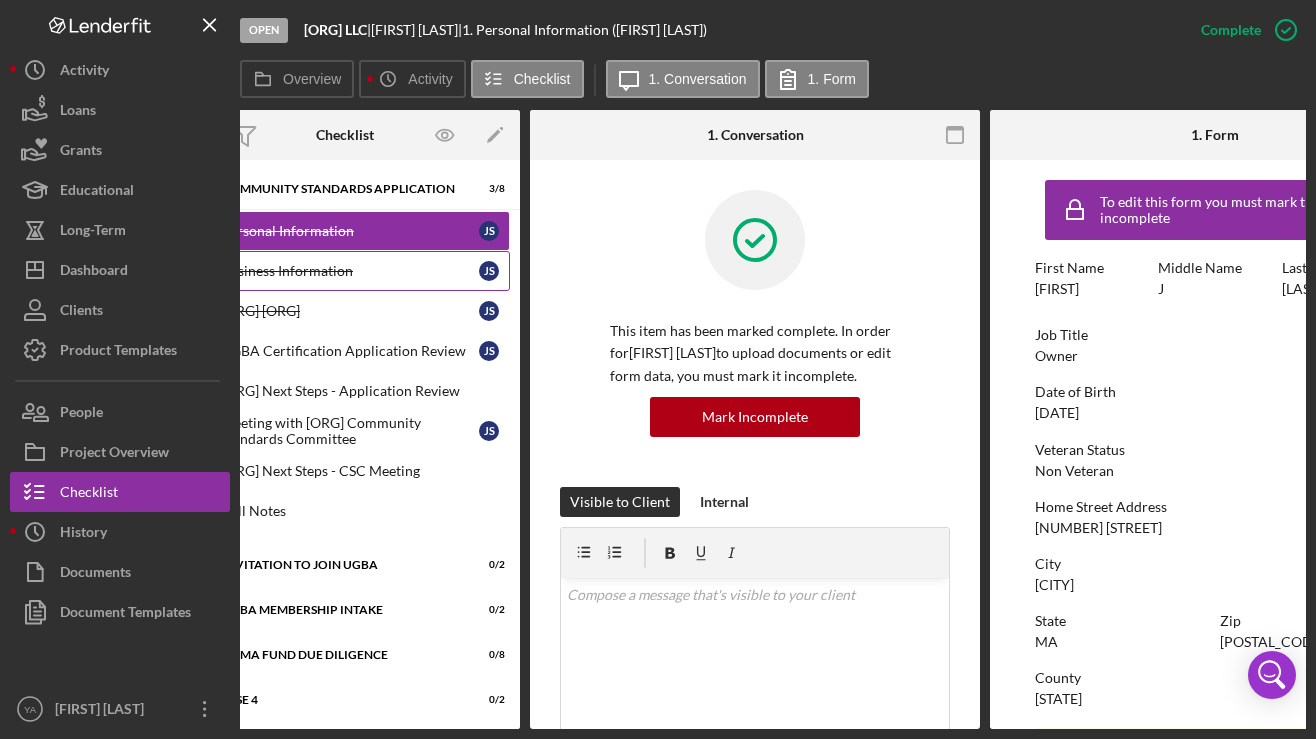 click on "Business Information" at bounding box center [350, 271] 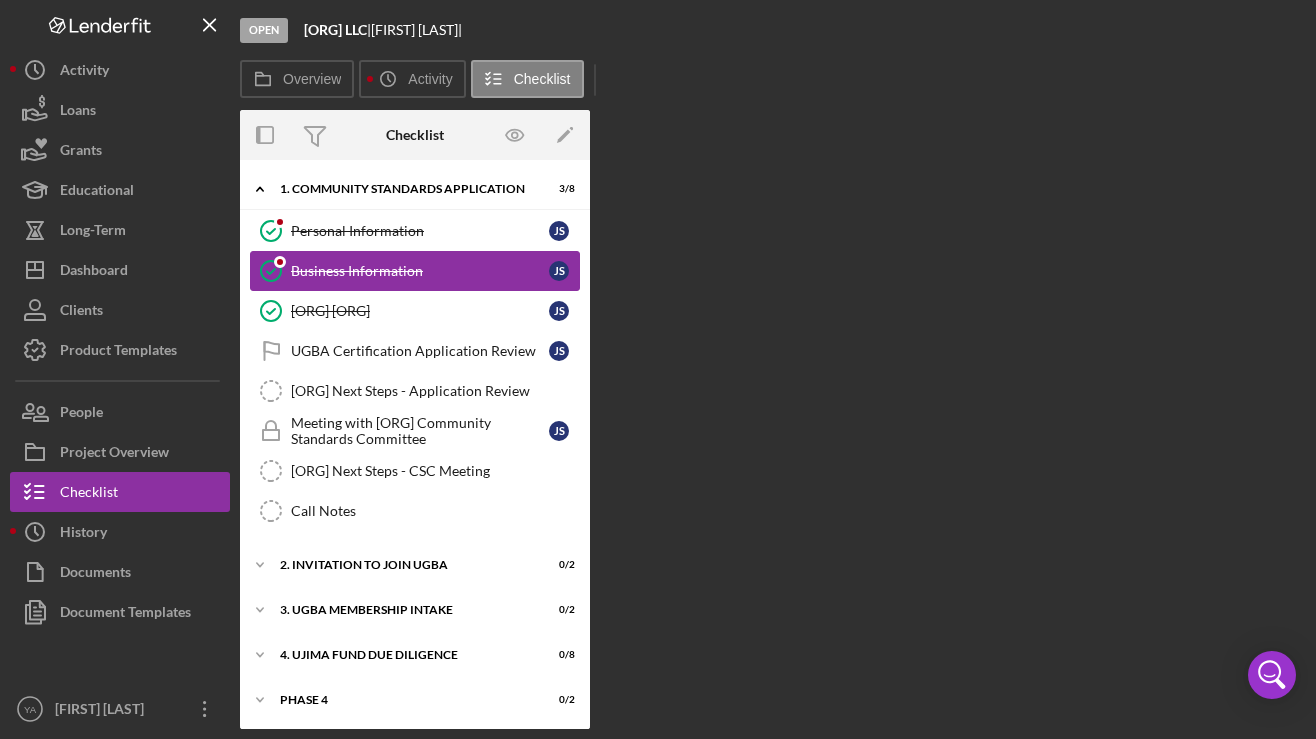 scroll, scrollTop: 0, scrollLeft: 0, axis: both 